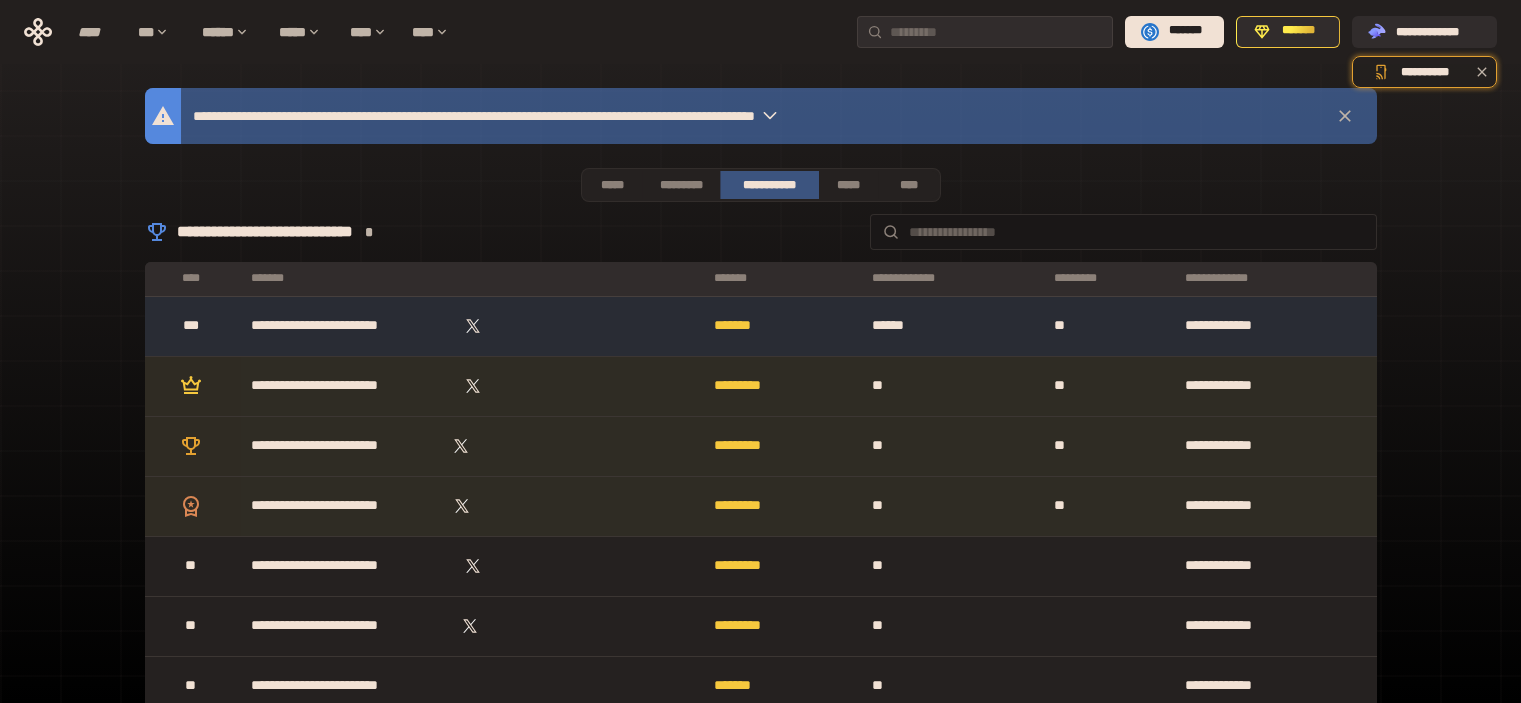 scroll, scrollTop: 0, scrollLeft: 0, axis: both 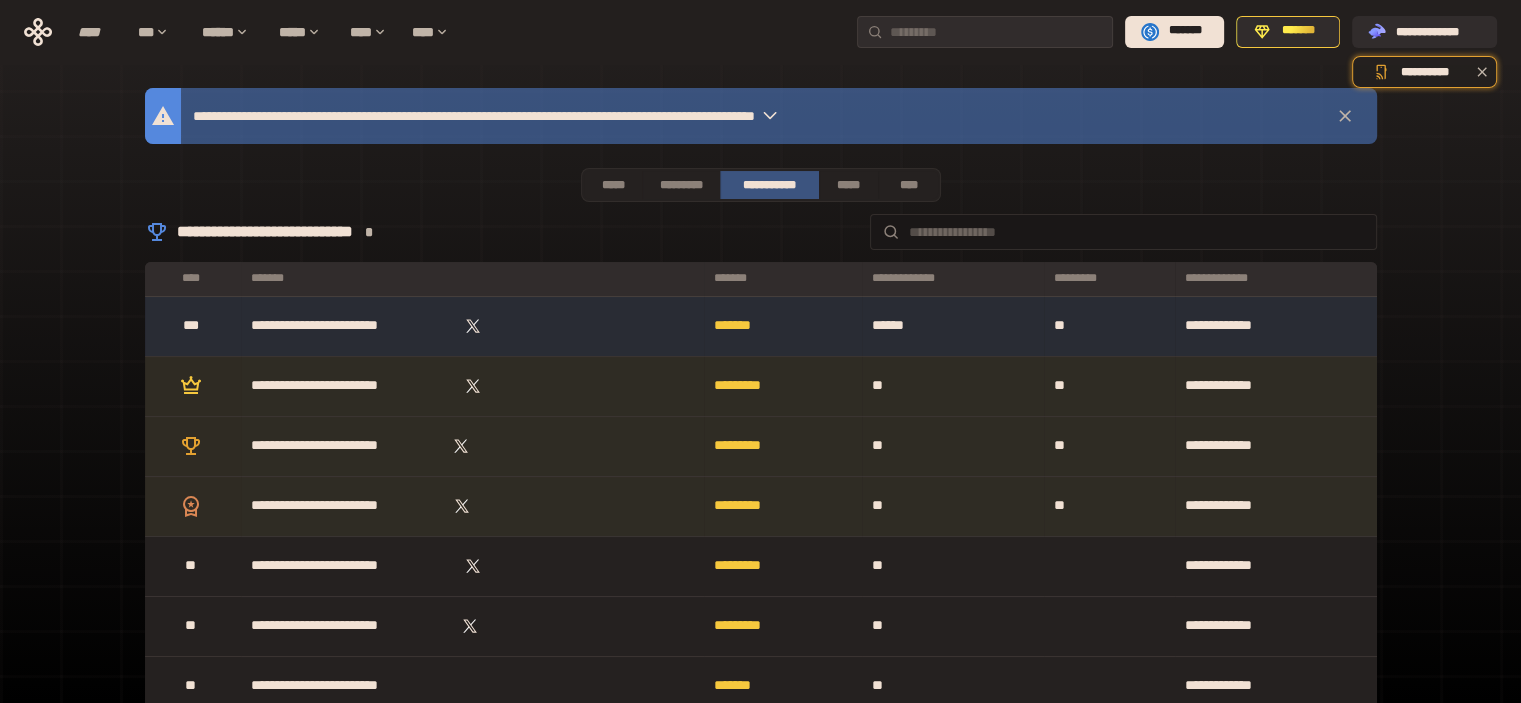 click on "**********" at bounding box center (769, 185) 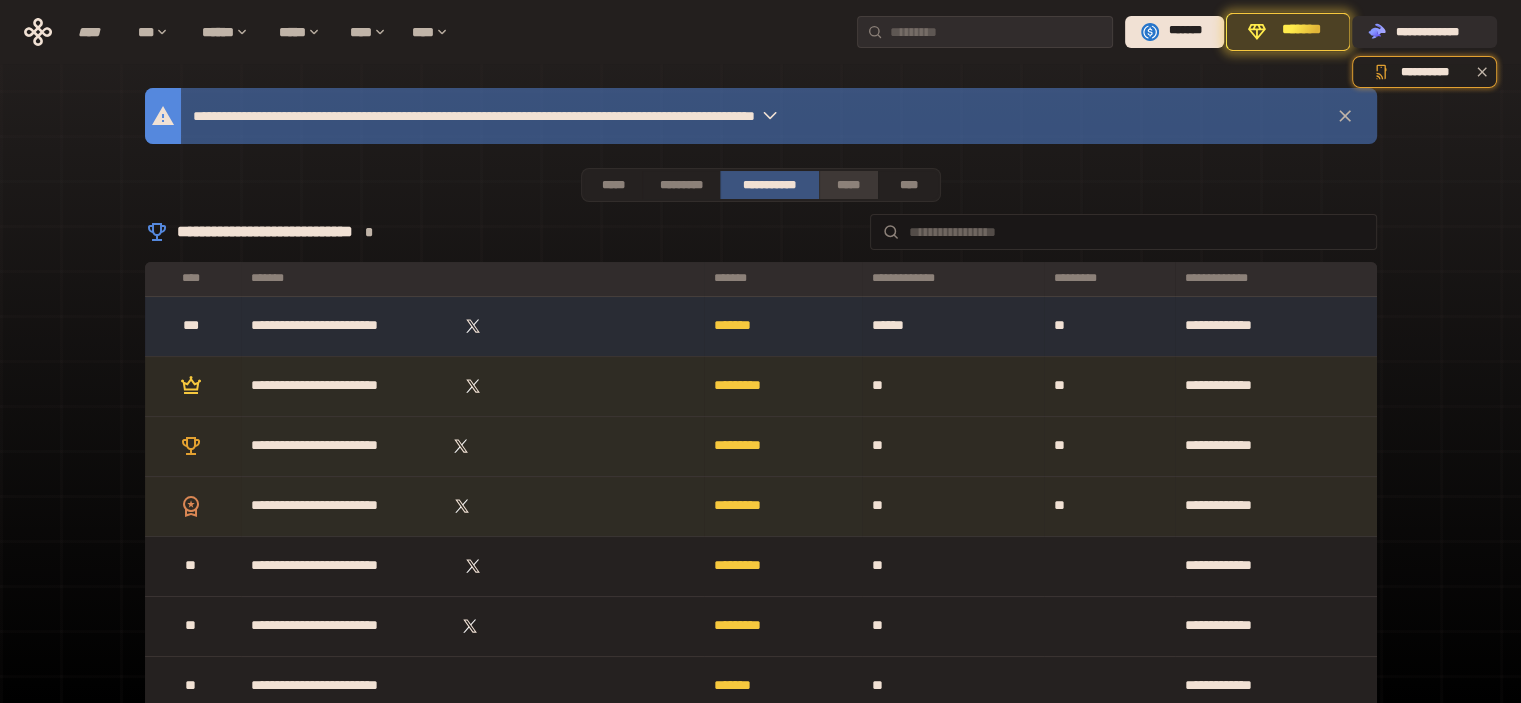 click on "*****" at bounding box center (849, 185) 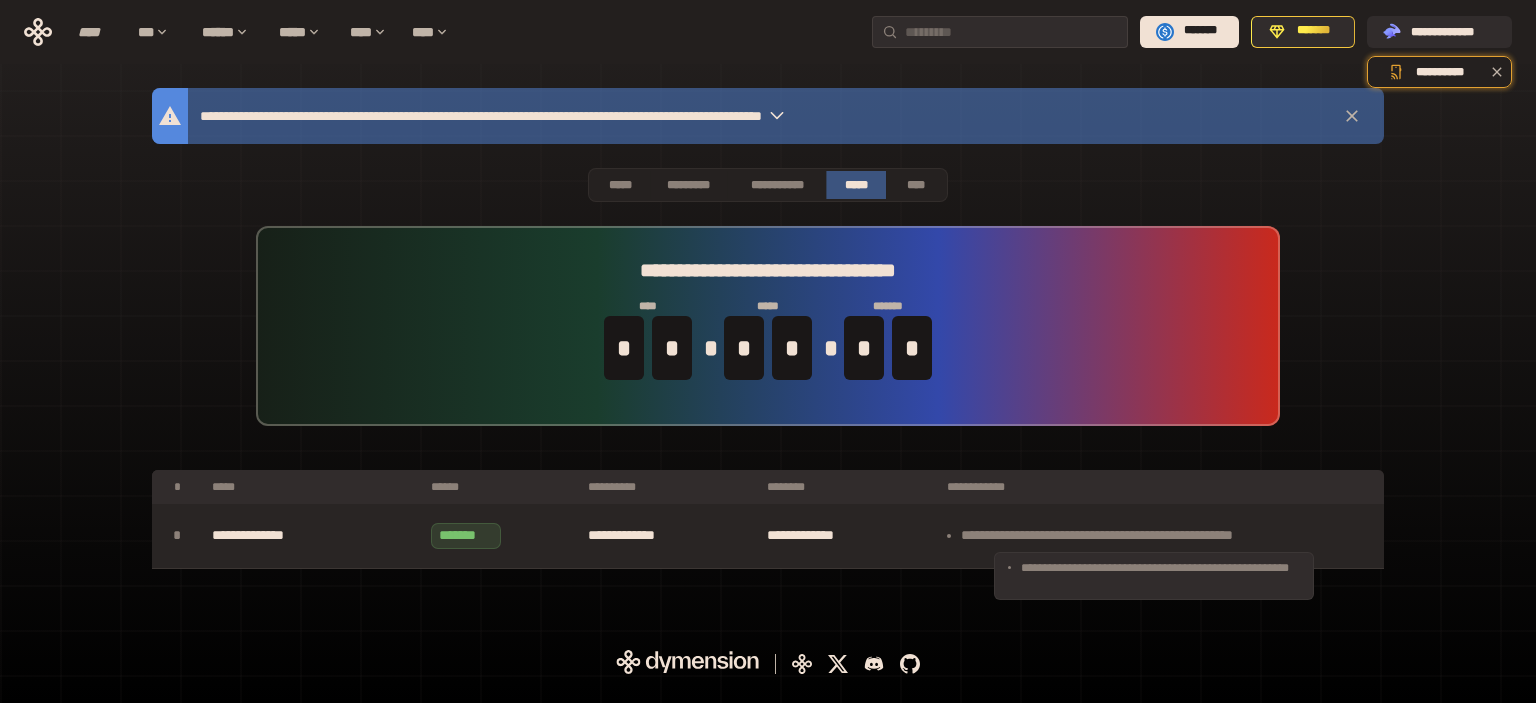click on "**********" at bounding box center [1160, 536] 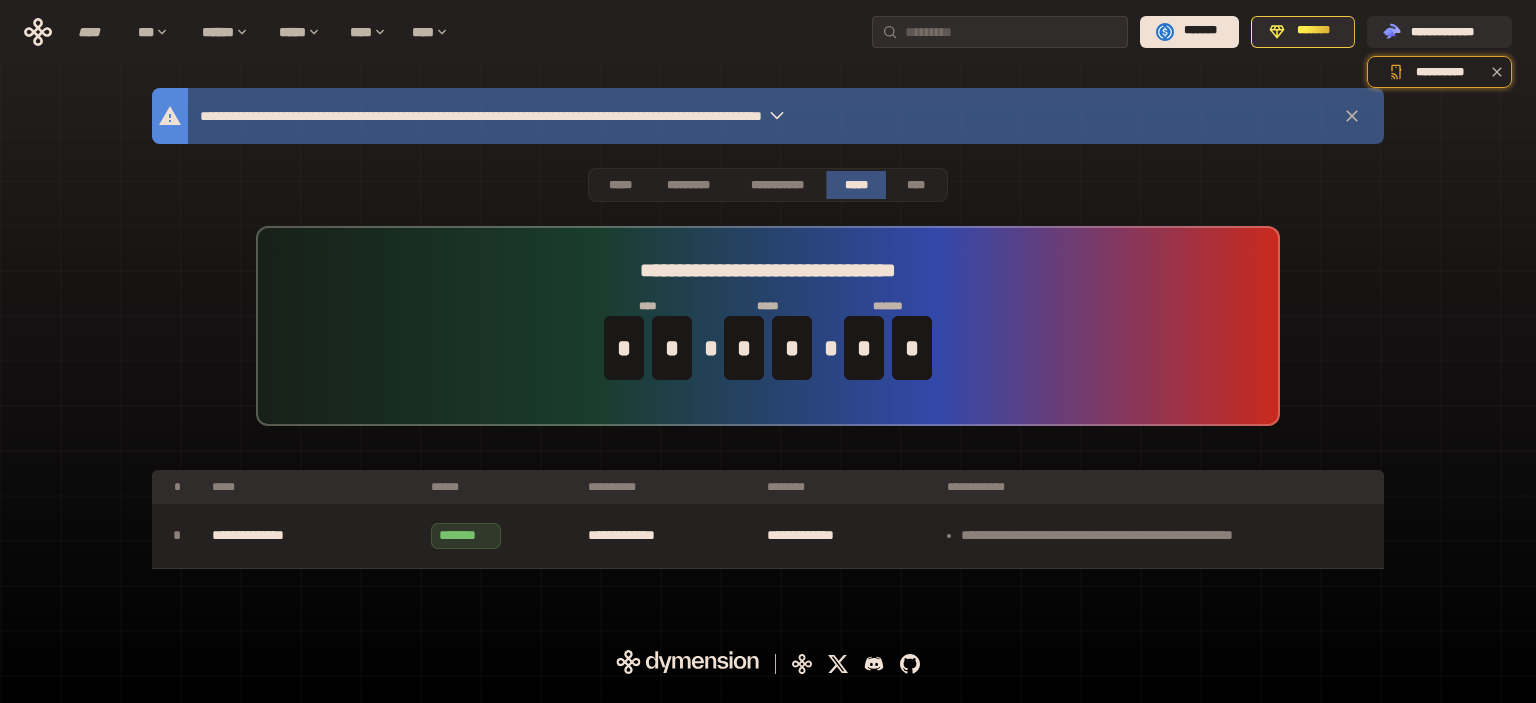 drag, startPoint x: 1250, startPoint y: 531, endPoint x: 1513, endPoint y: 463, distance: 271.64868 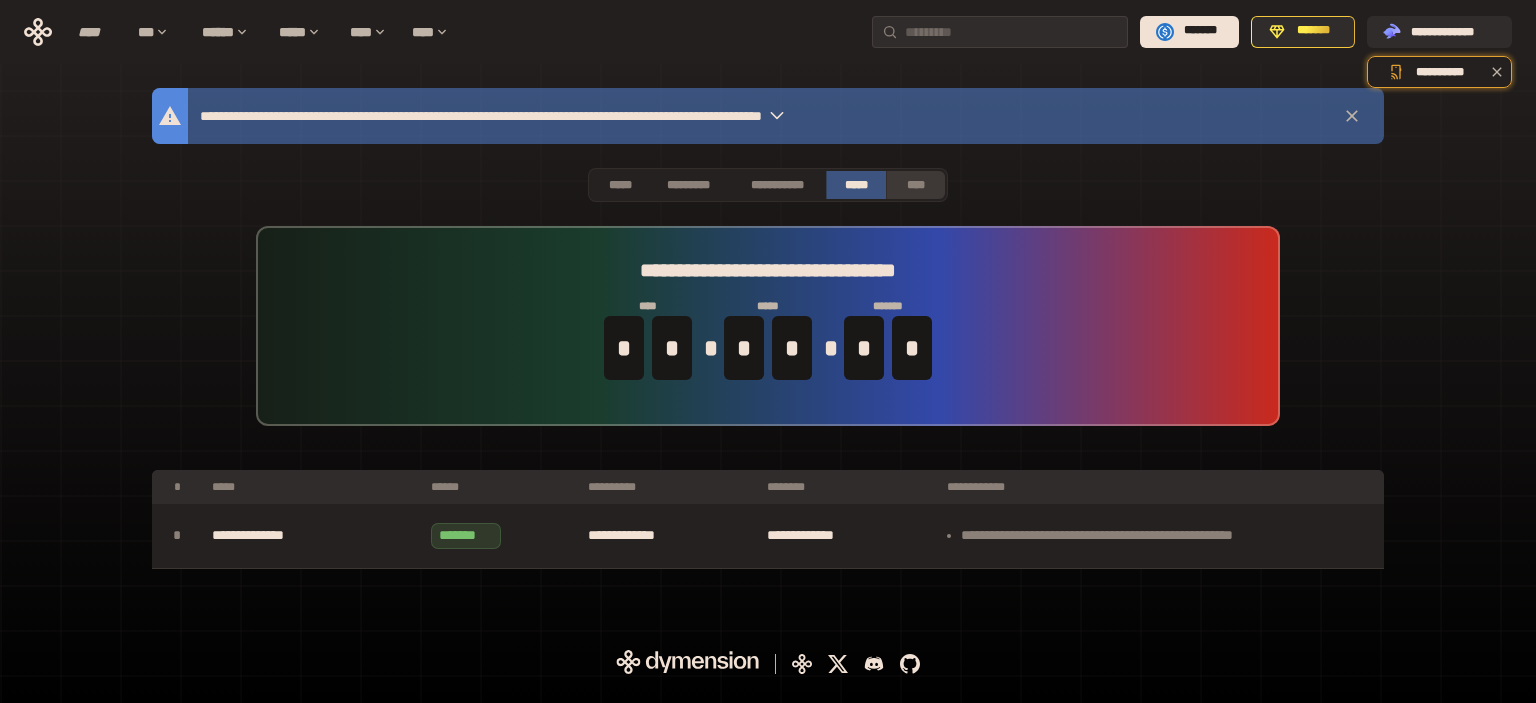 click on "****" at bounding box center (916, 185) 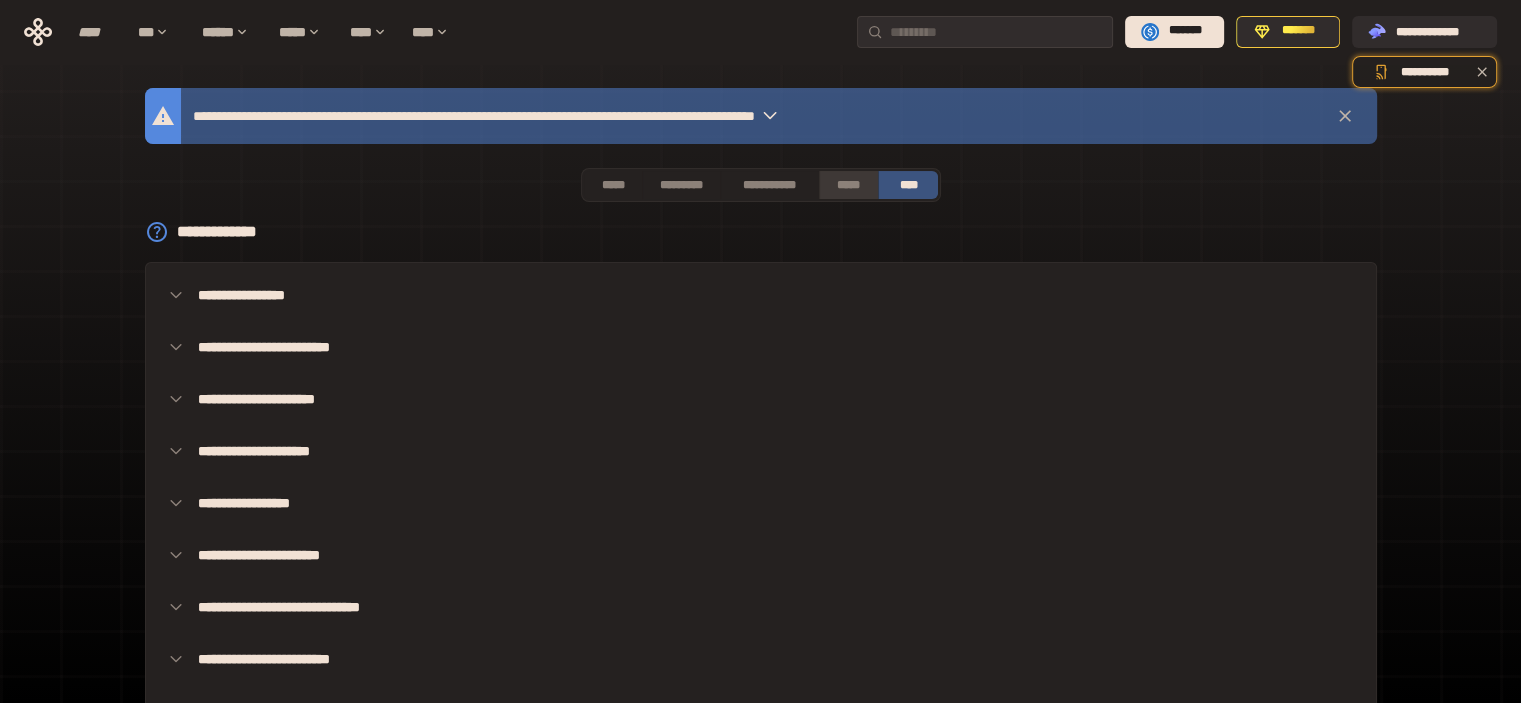 click on "*****" at bounding box center (849, 185) 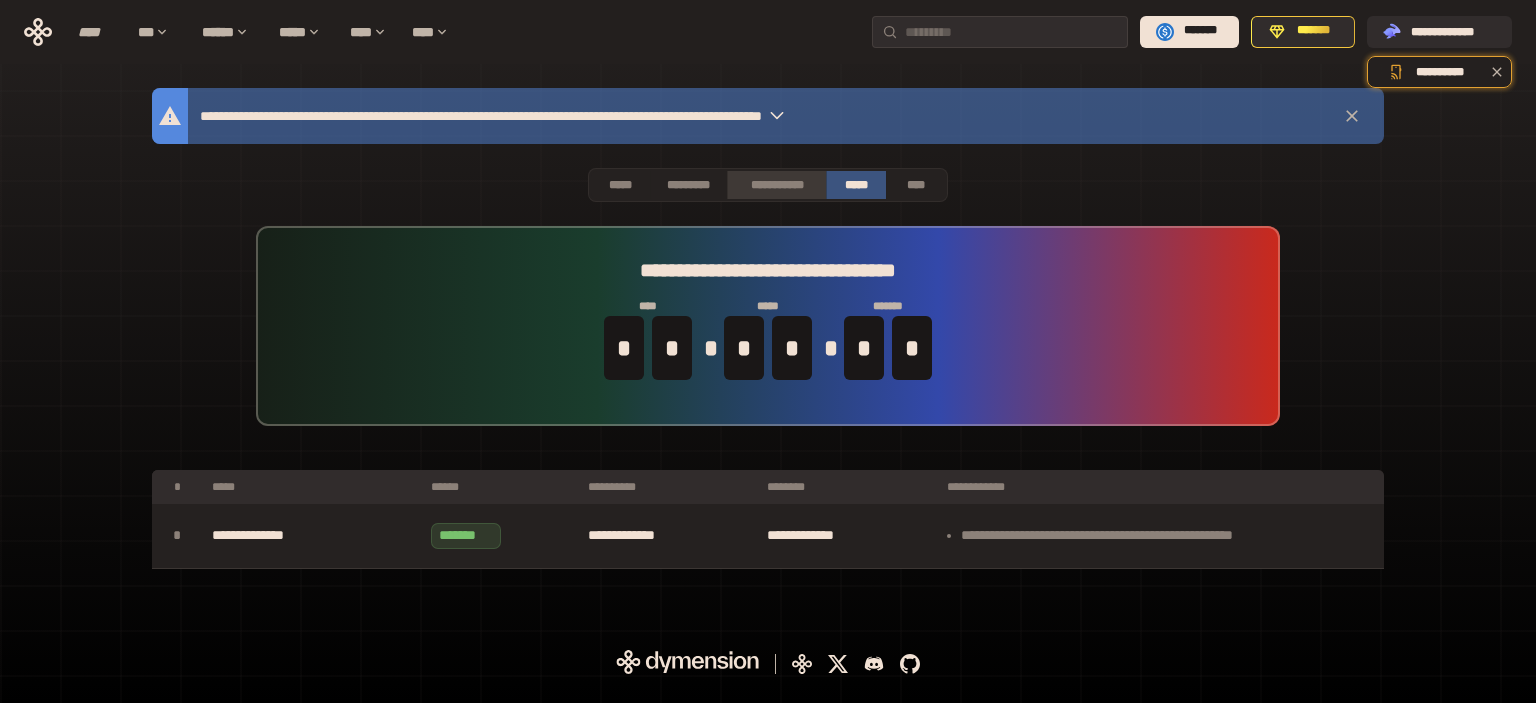 click on "**********" at bounding box center (776, 185) 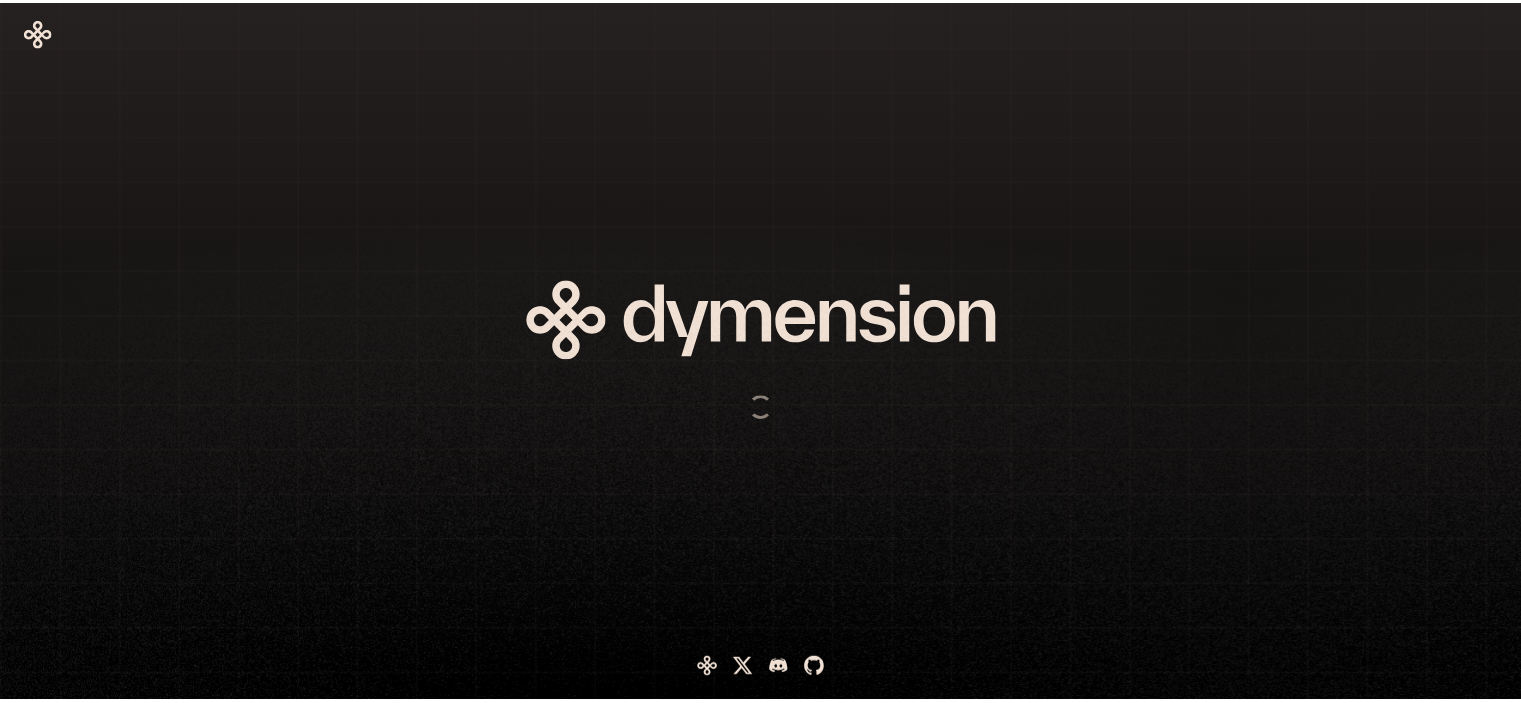 scroll, scrollTop: 0, scrollLeft: 0, axis: both 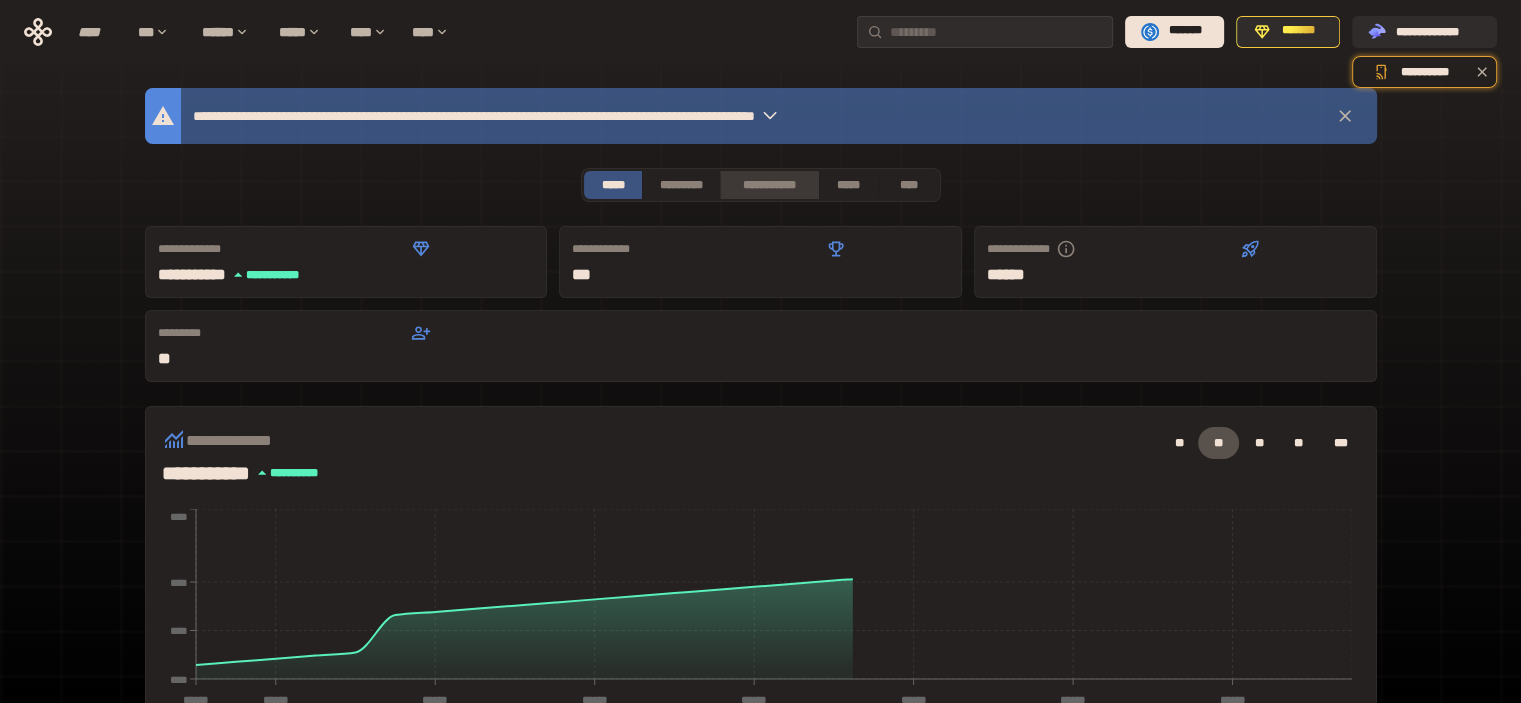 click on "**********" at bounding box center [769, 185] 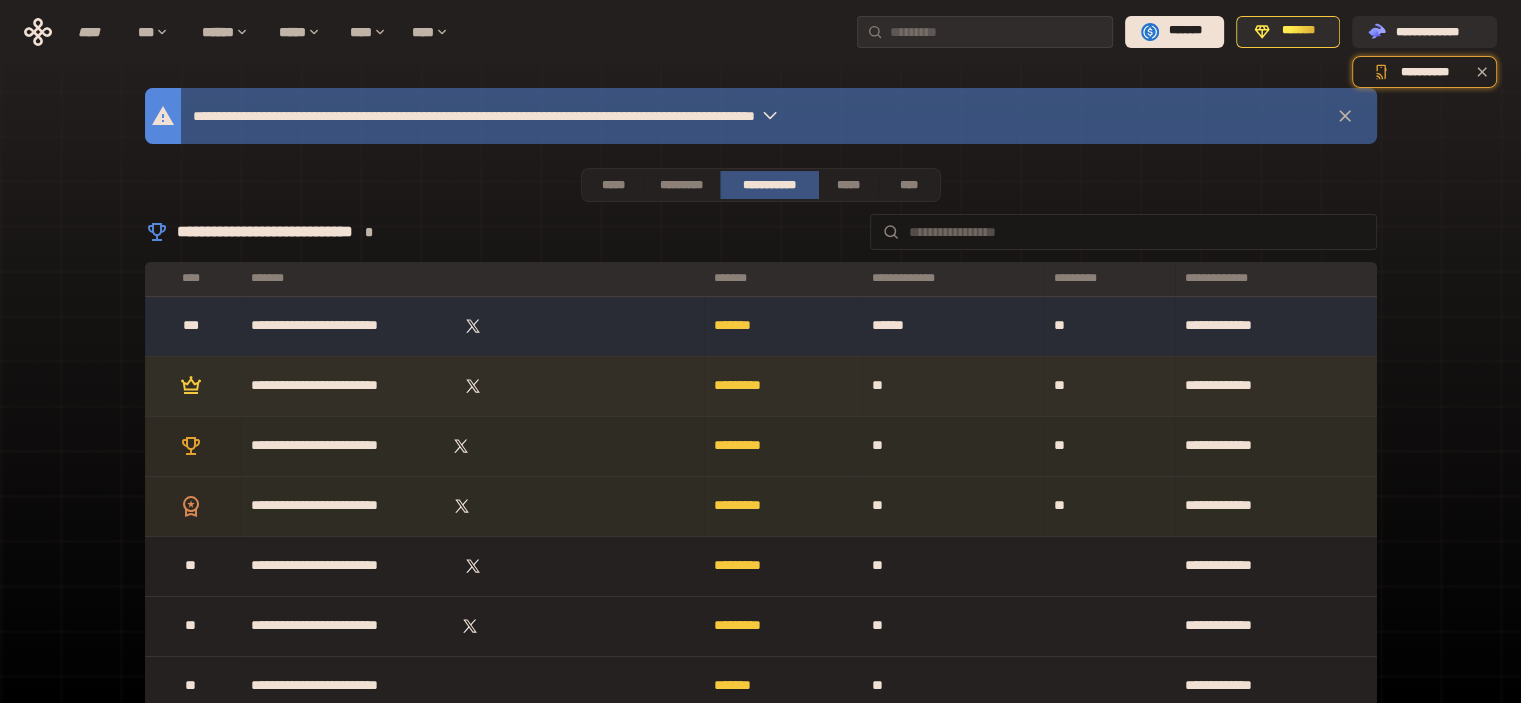 click on "**********" at bounding box center [350, 386] 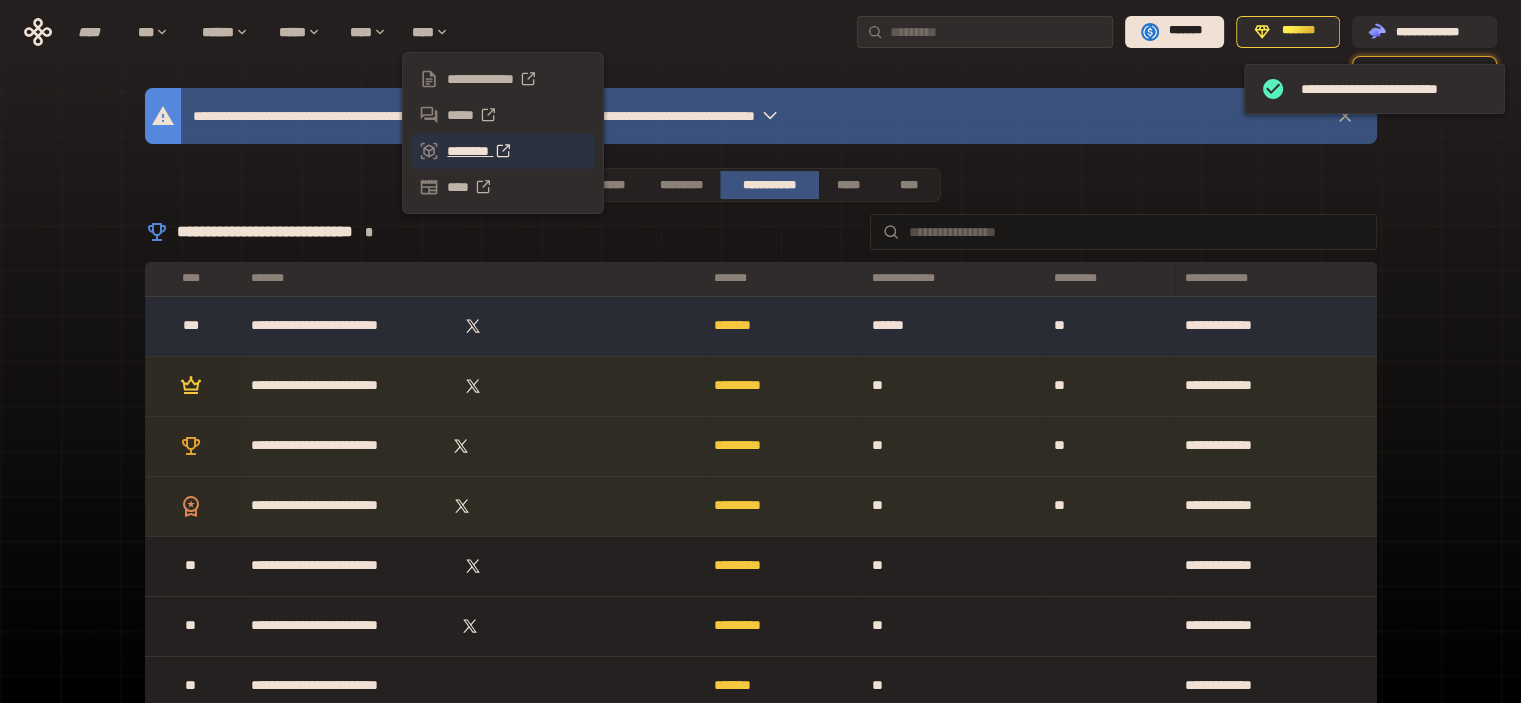 click on "********" at bounding box center (503, 151) 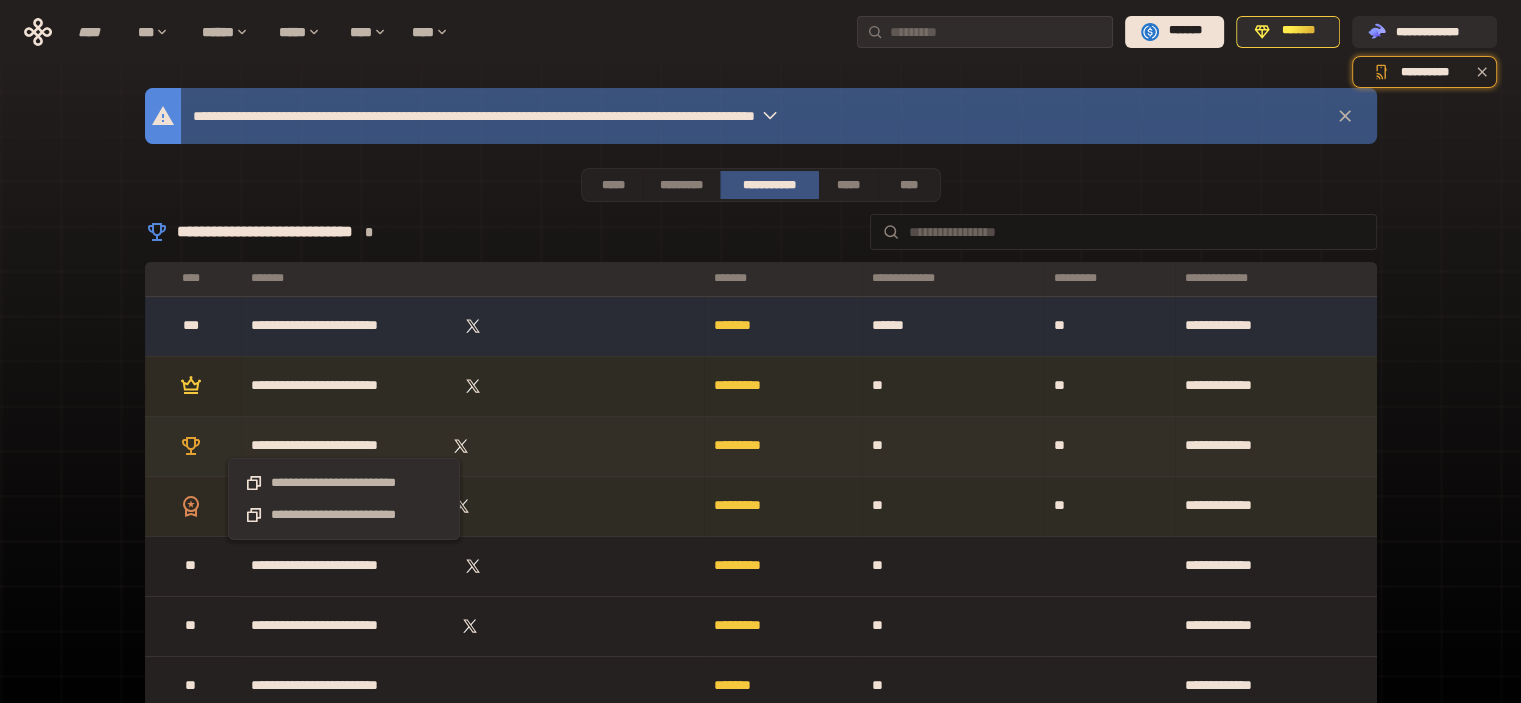click on "**********" at bounding box center [344, 446] 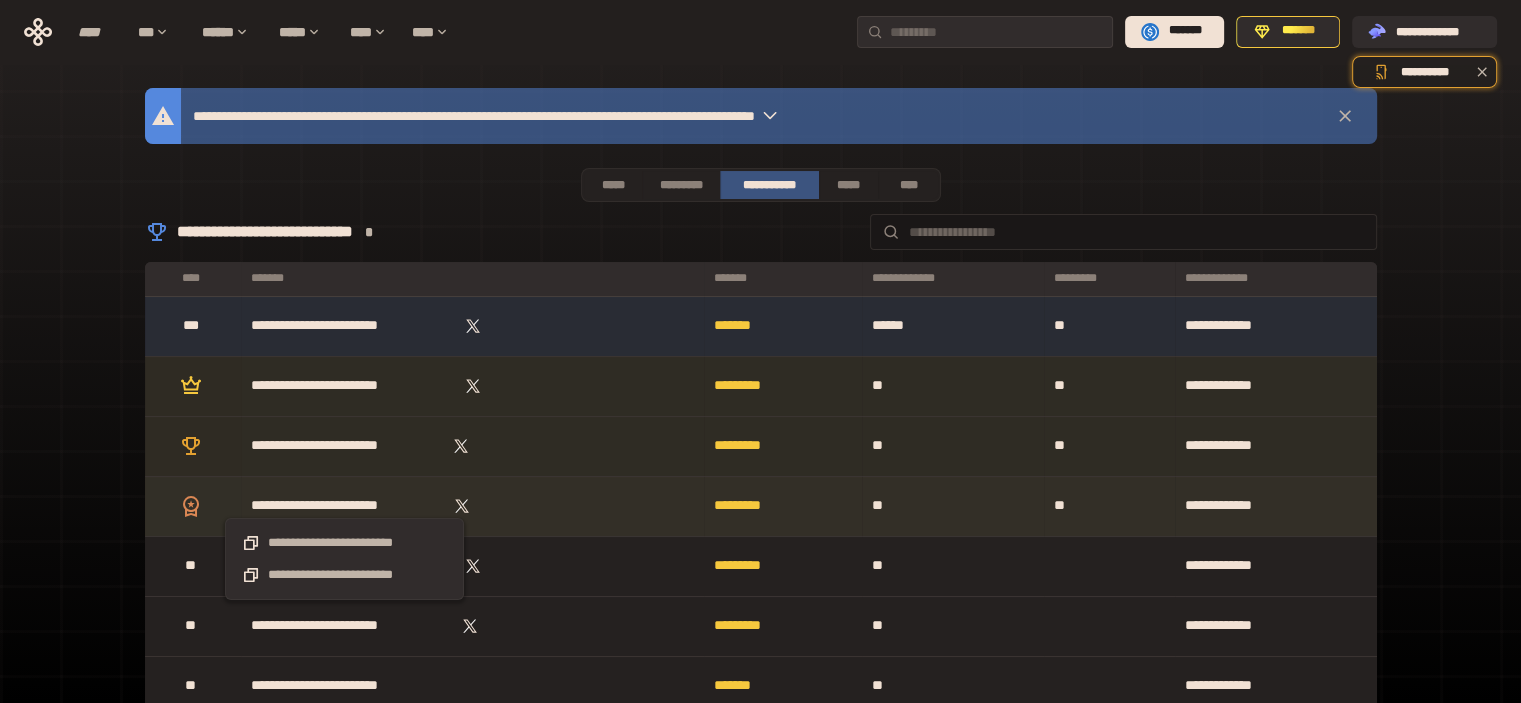 click on "**********" at bounding box center (345, 506) 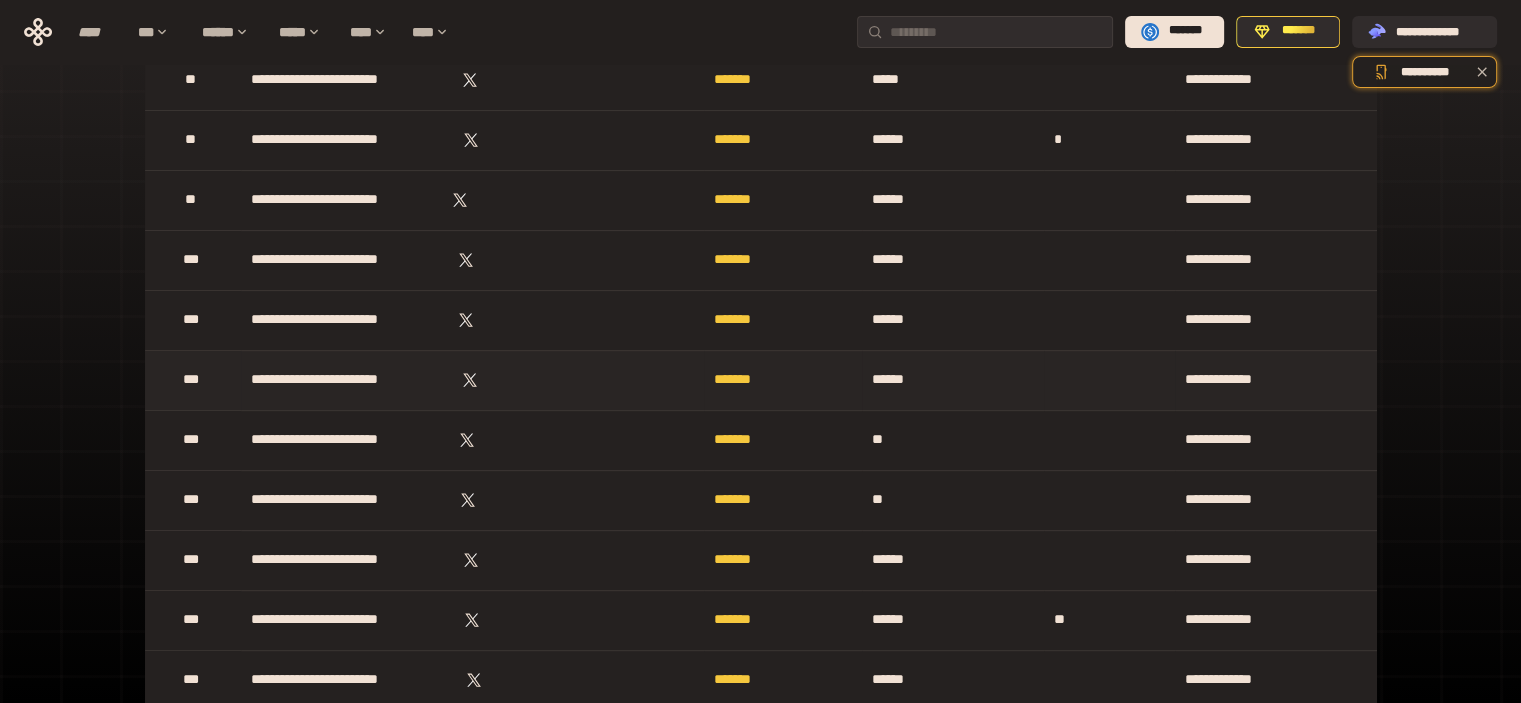 scroll, scrollTop: 166, scrollLeft: 0, axis: vertical 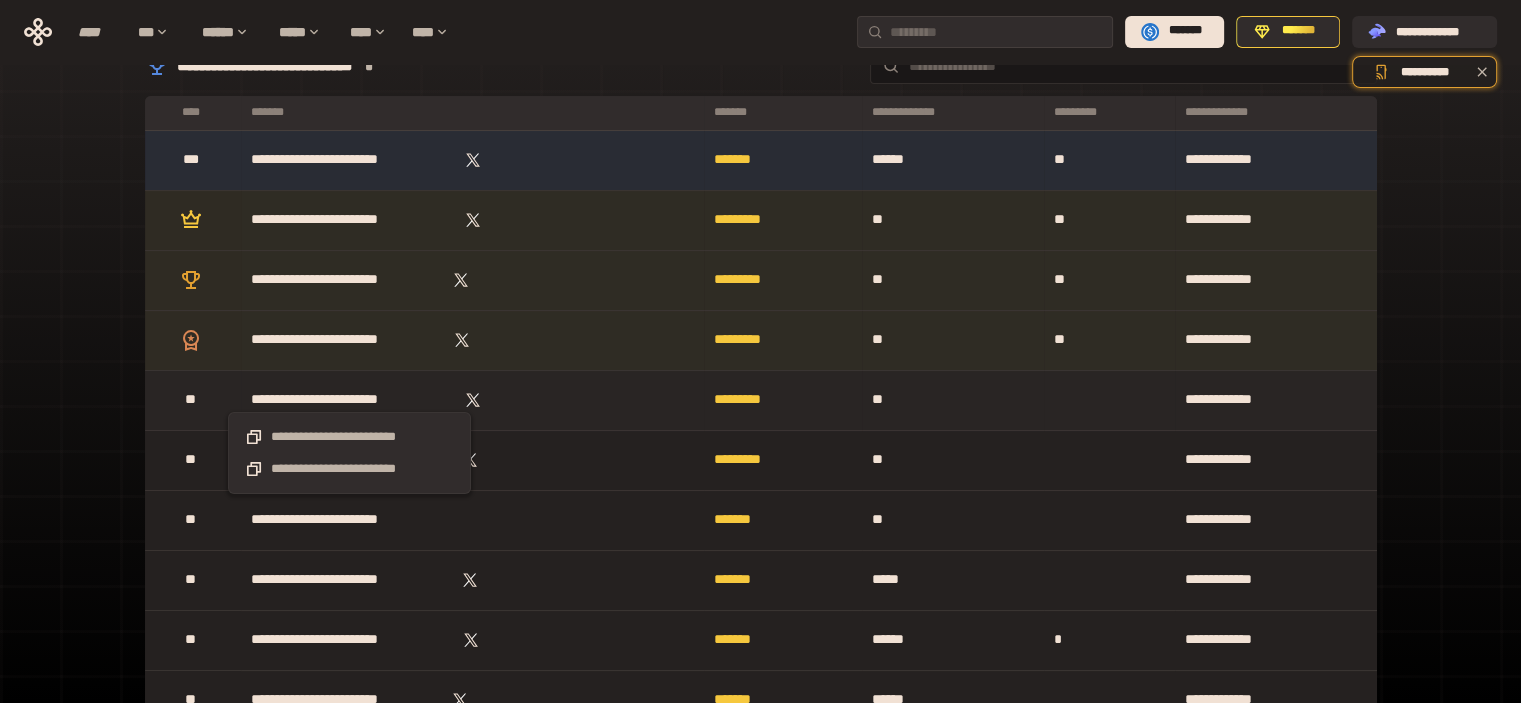 click on "**********" at bounding box center [350, 400] 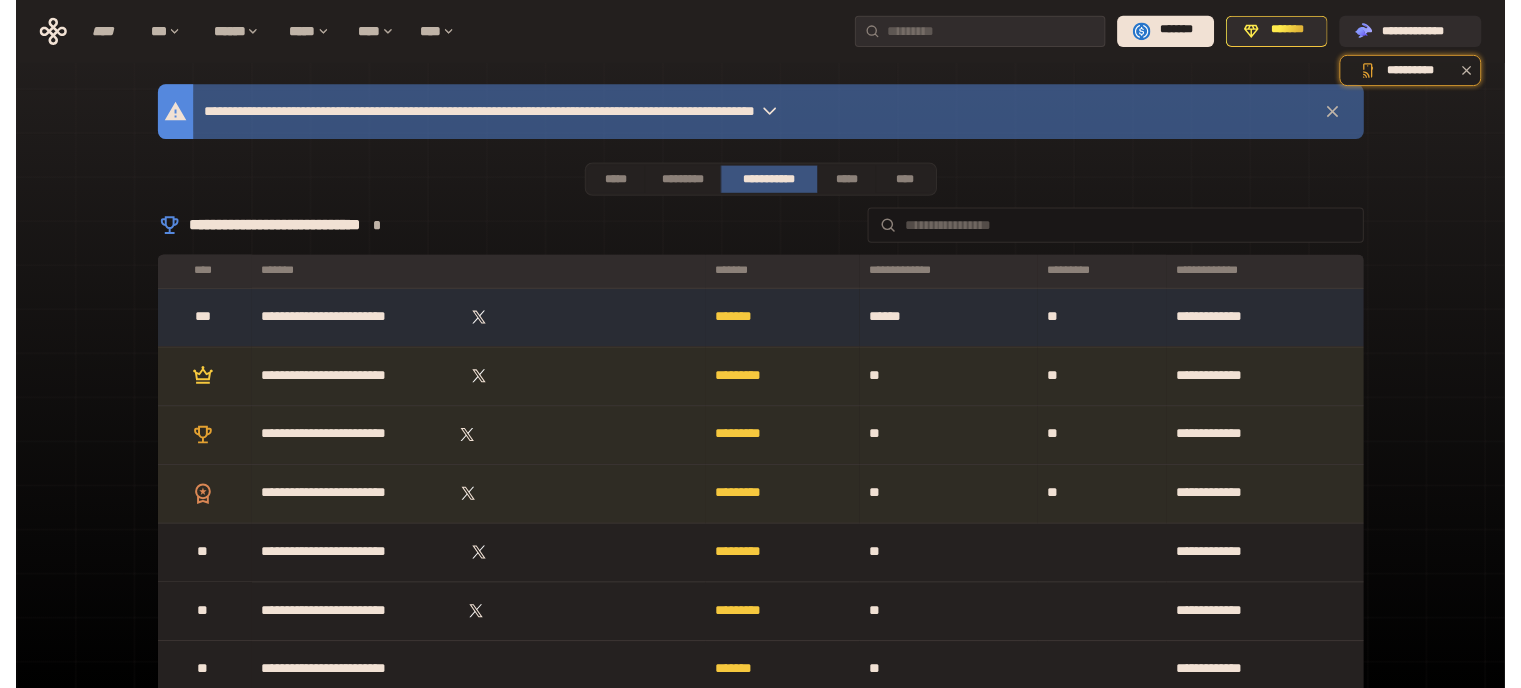 scroll, scrollTop: 0, scrollLeft: 0, axis: both 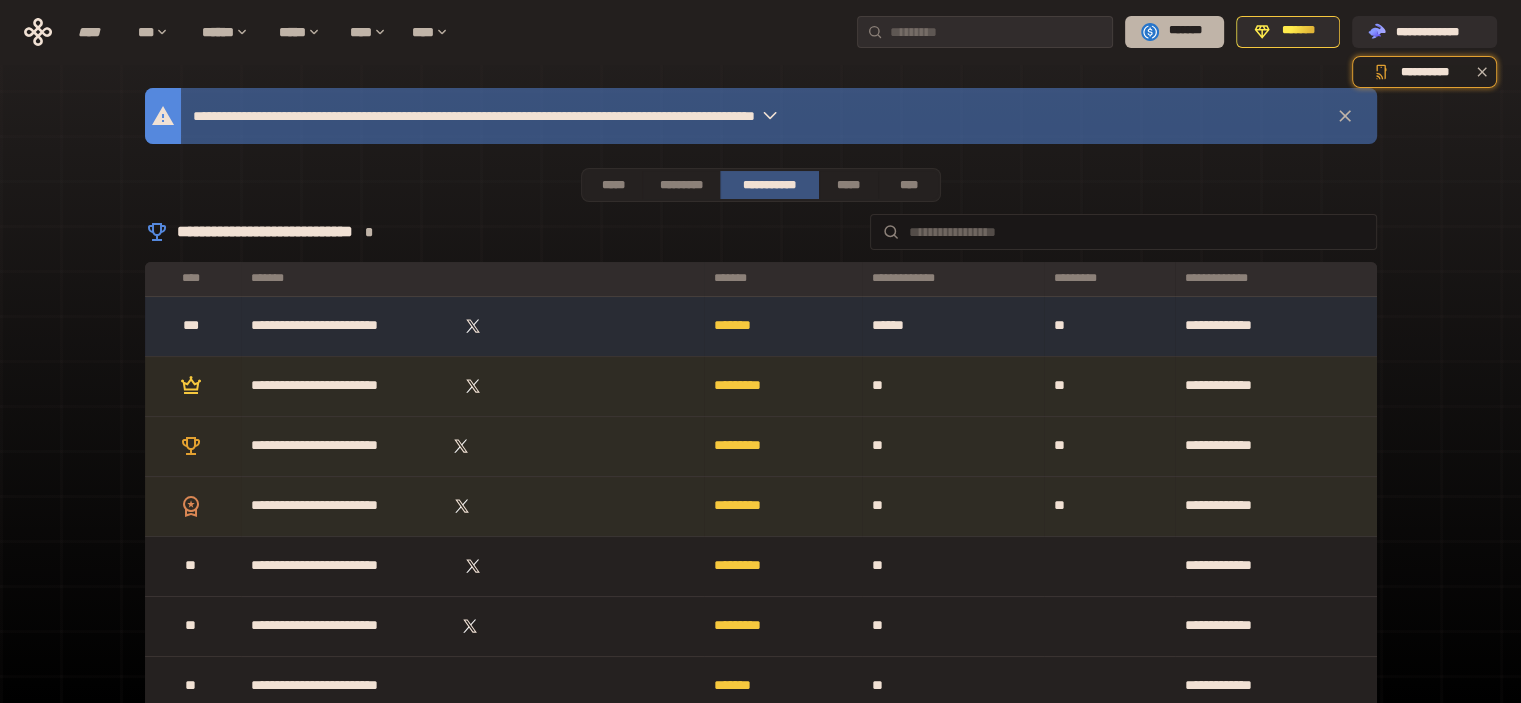 click on "*******" at bounding box center [1185, 31] 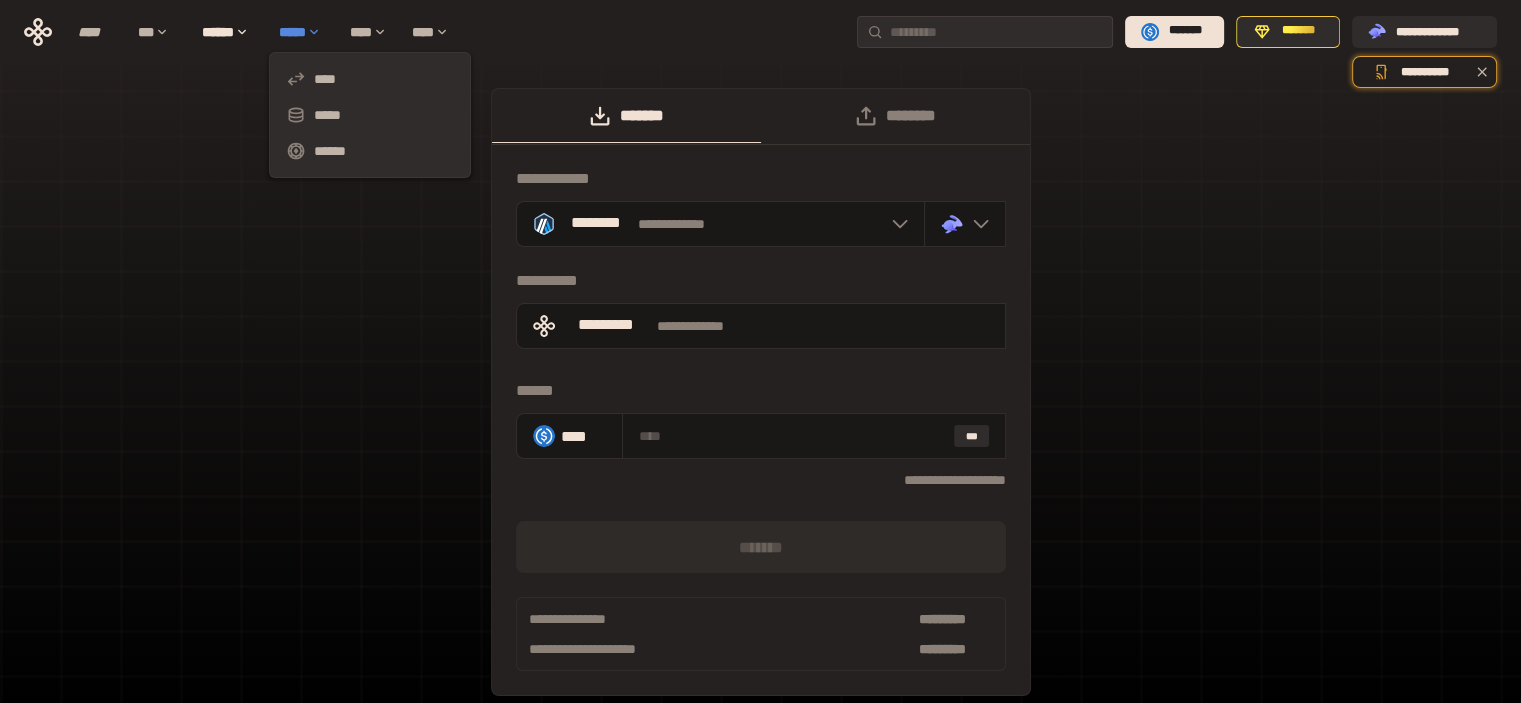 click on "*****" at bounding box center [304, 32] 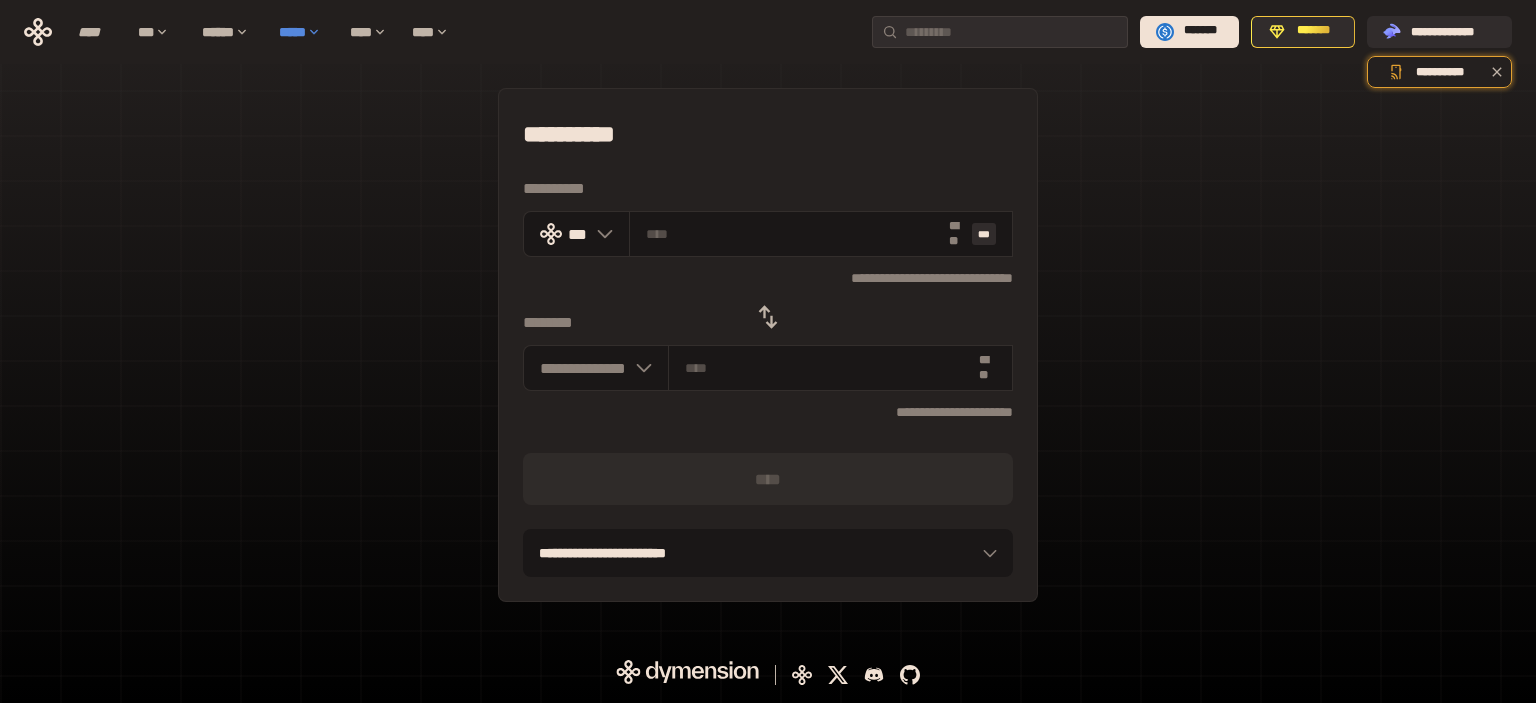 type on "***" 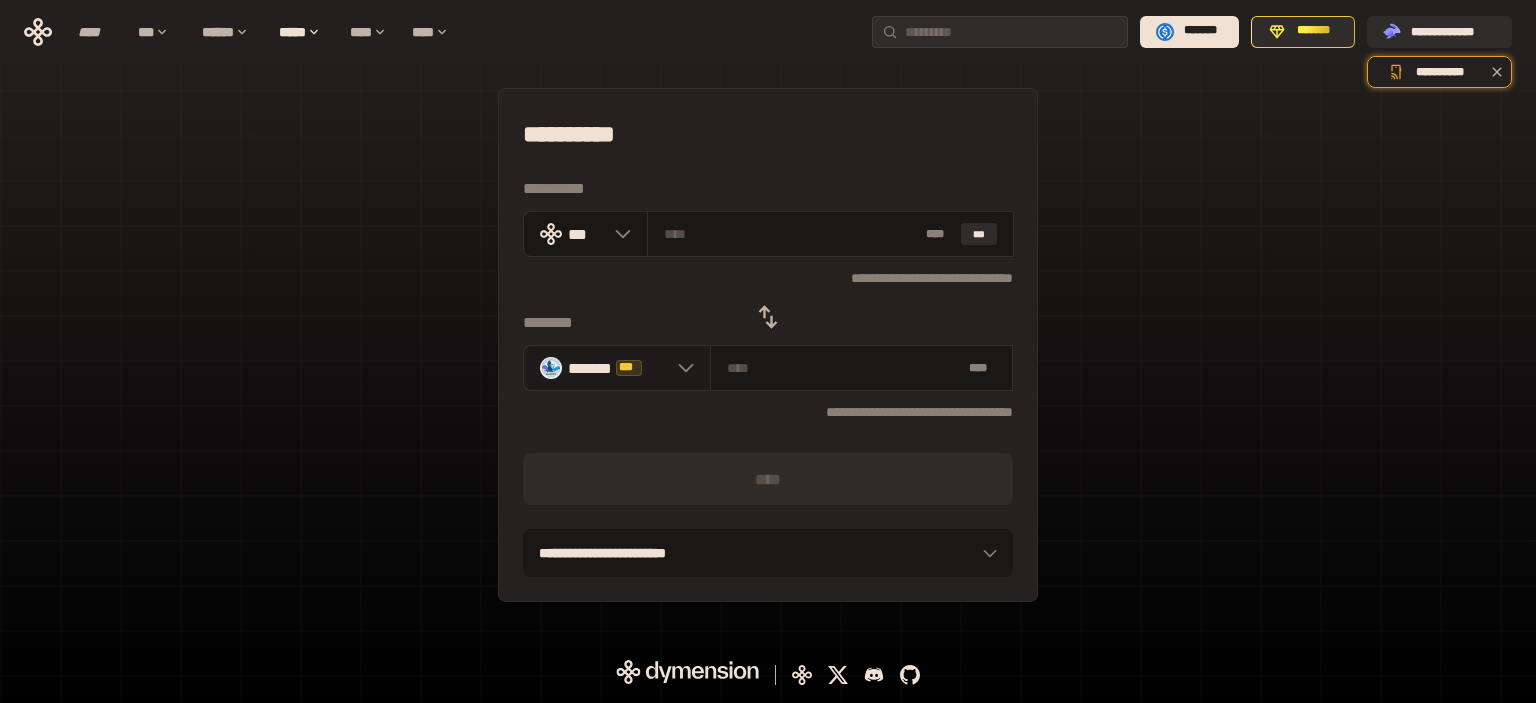 click 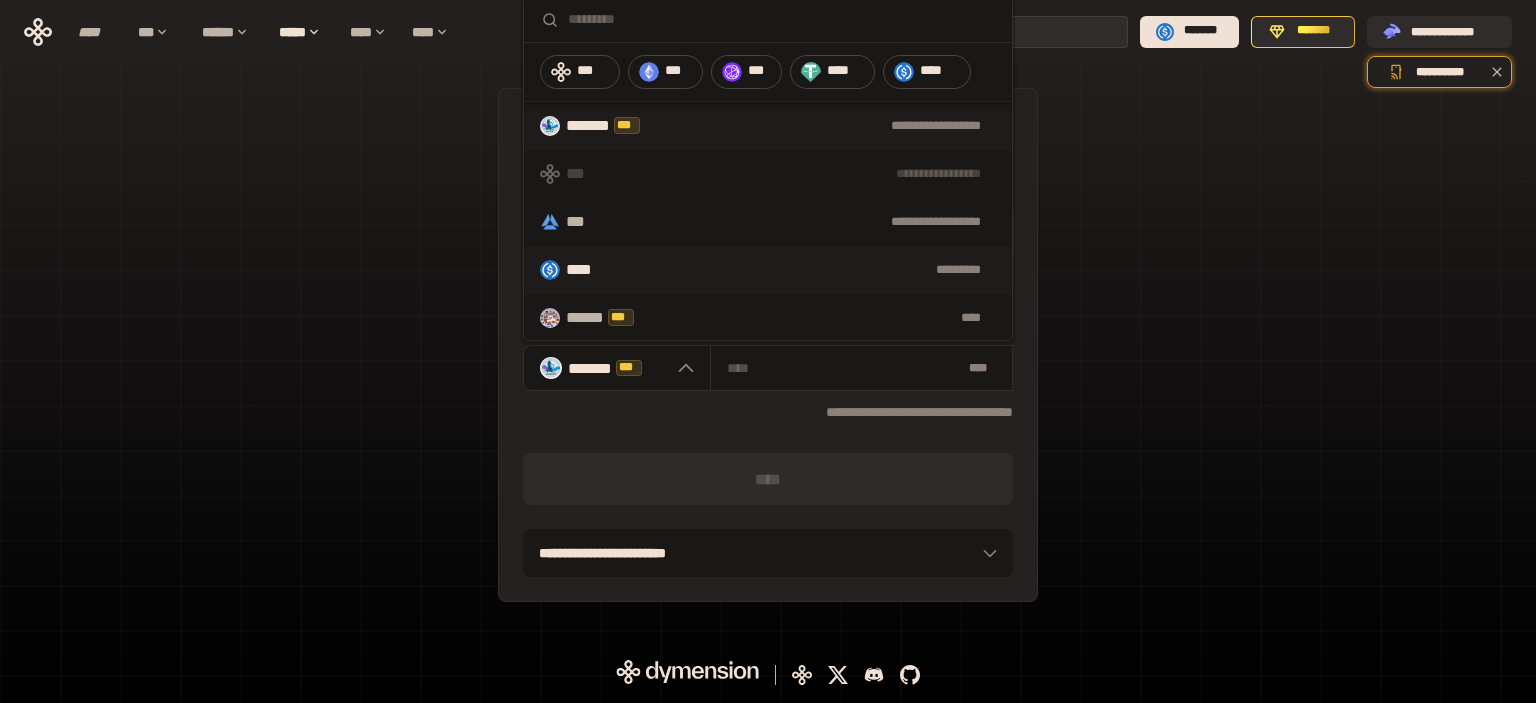 click on "*********" at bounding box center [808, 270] 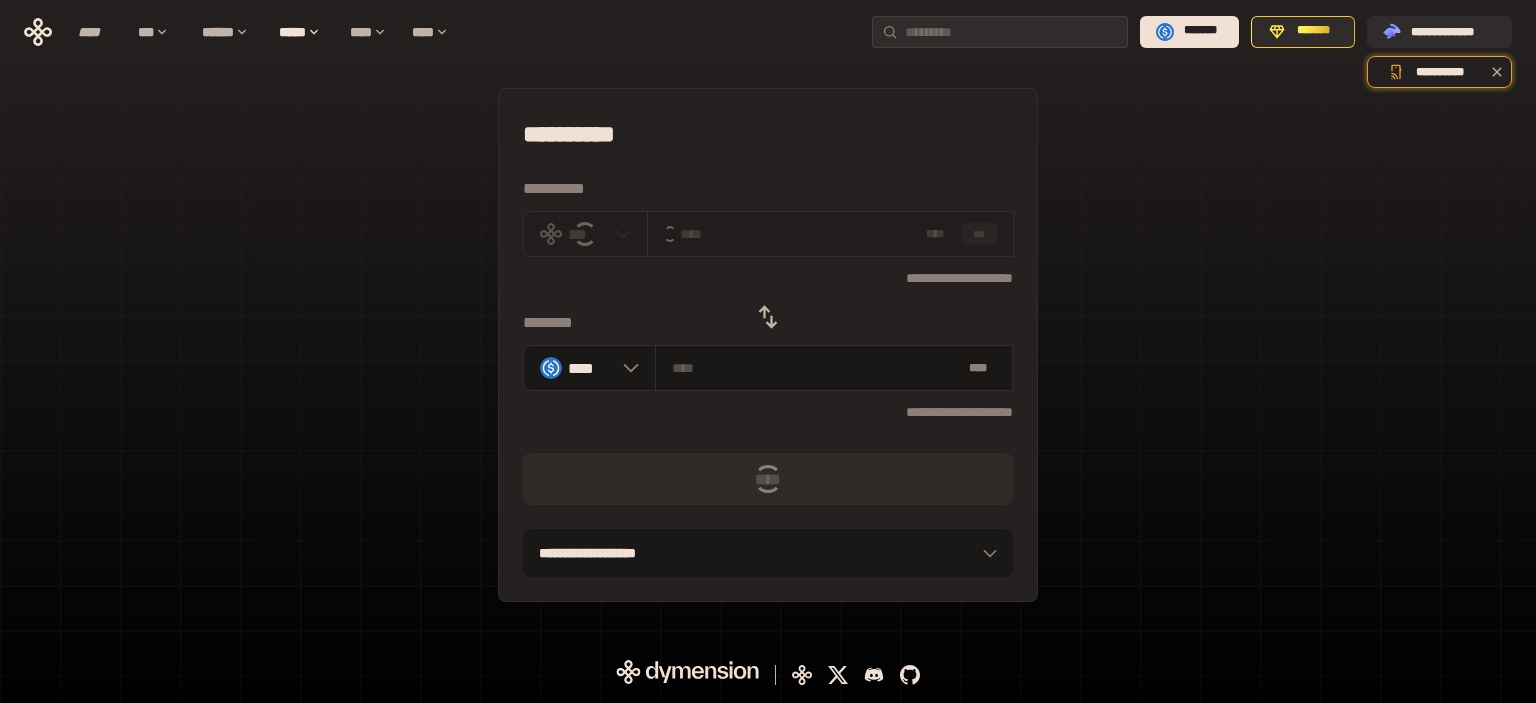 click on "* ** ***" at bounding box center [830, 234] 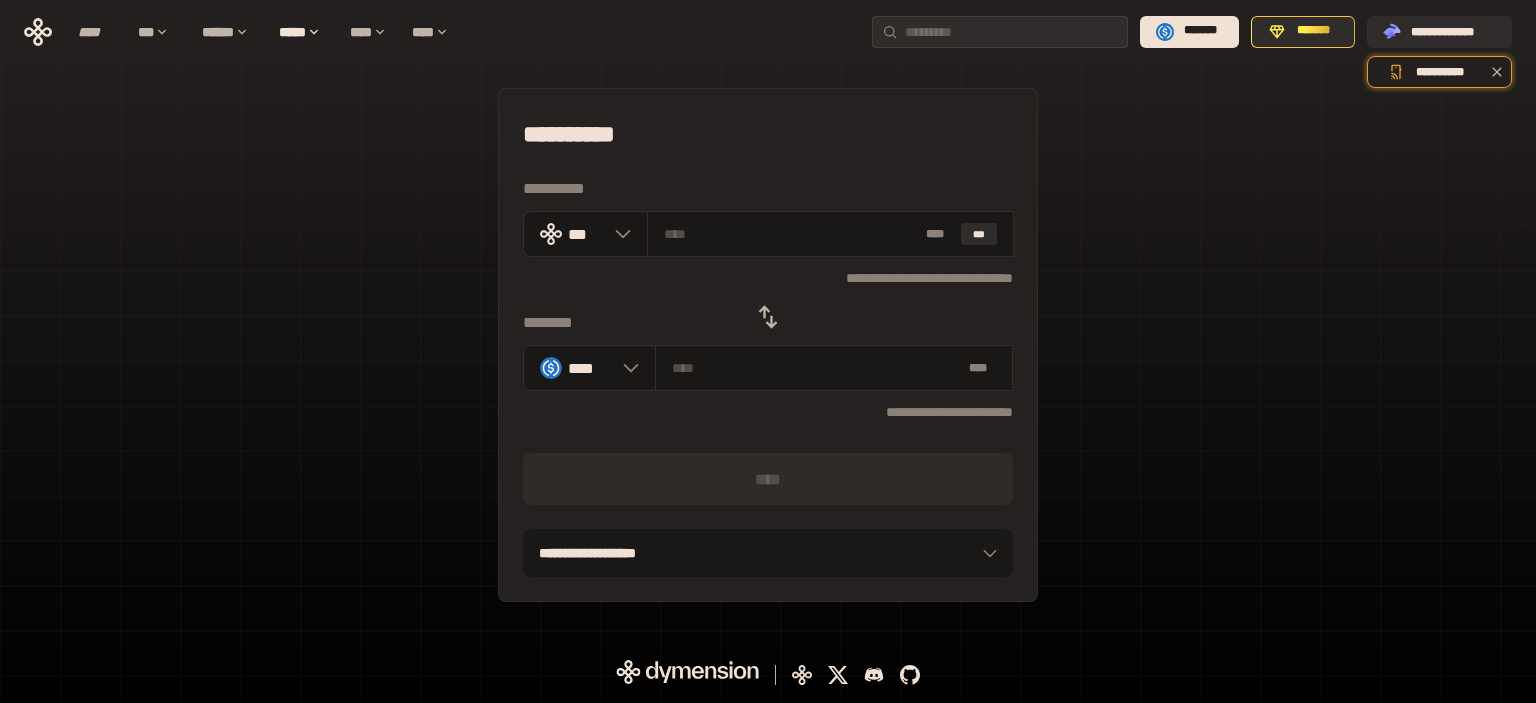 click at bounding box center [768, 317] 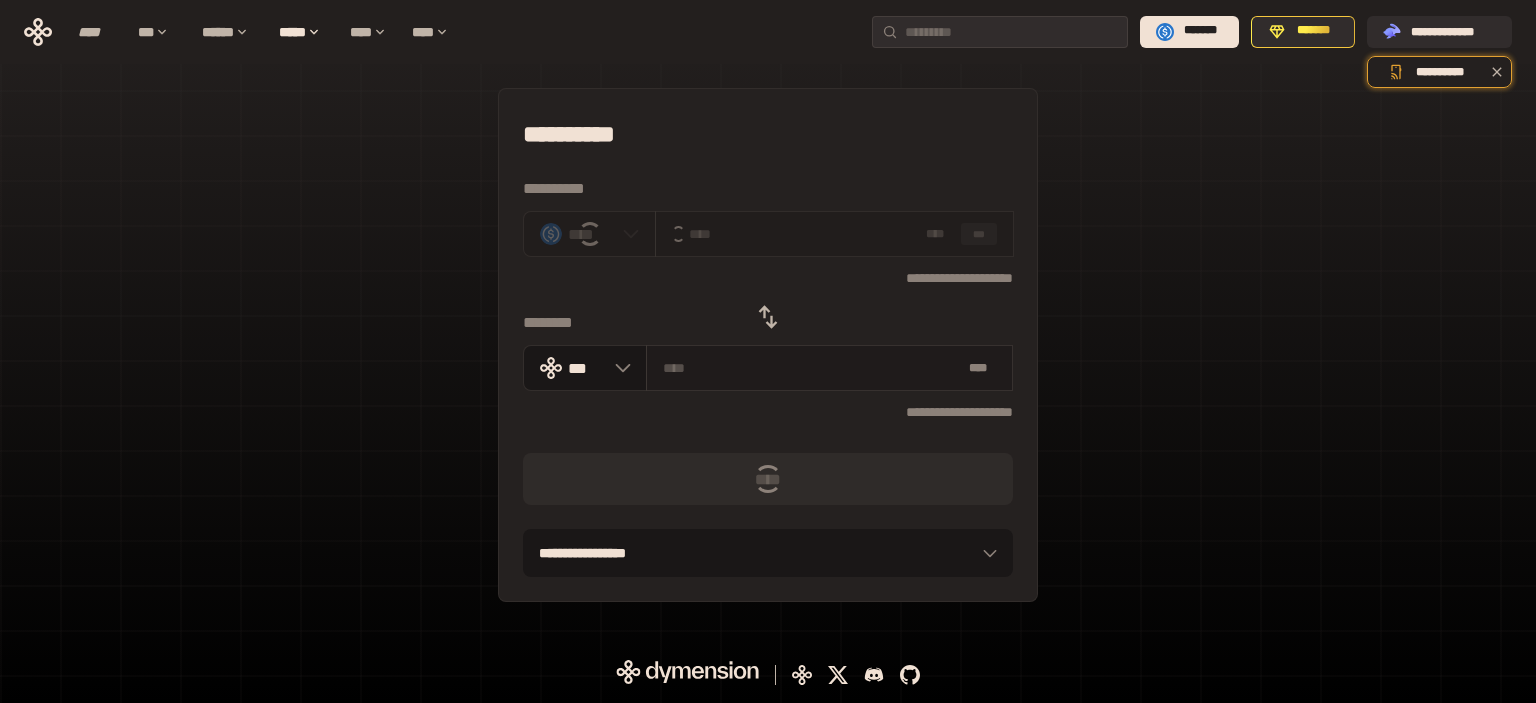 click on "* **" at bounding box center [829, 368] 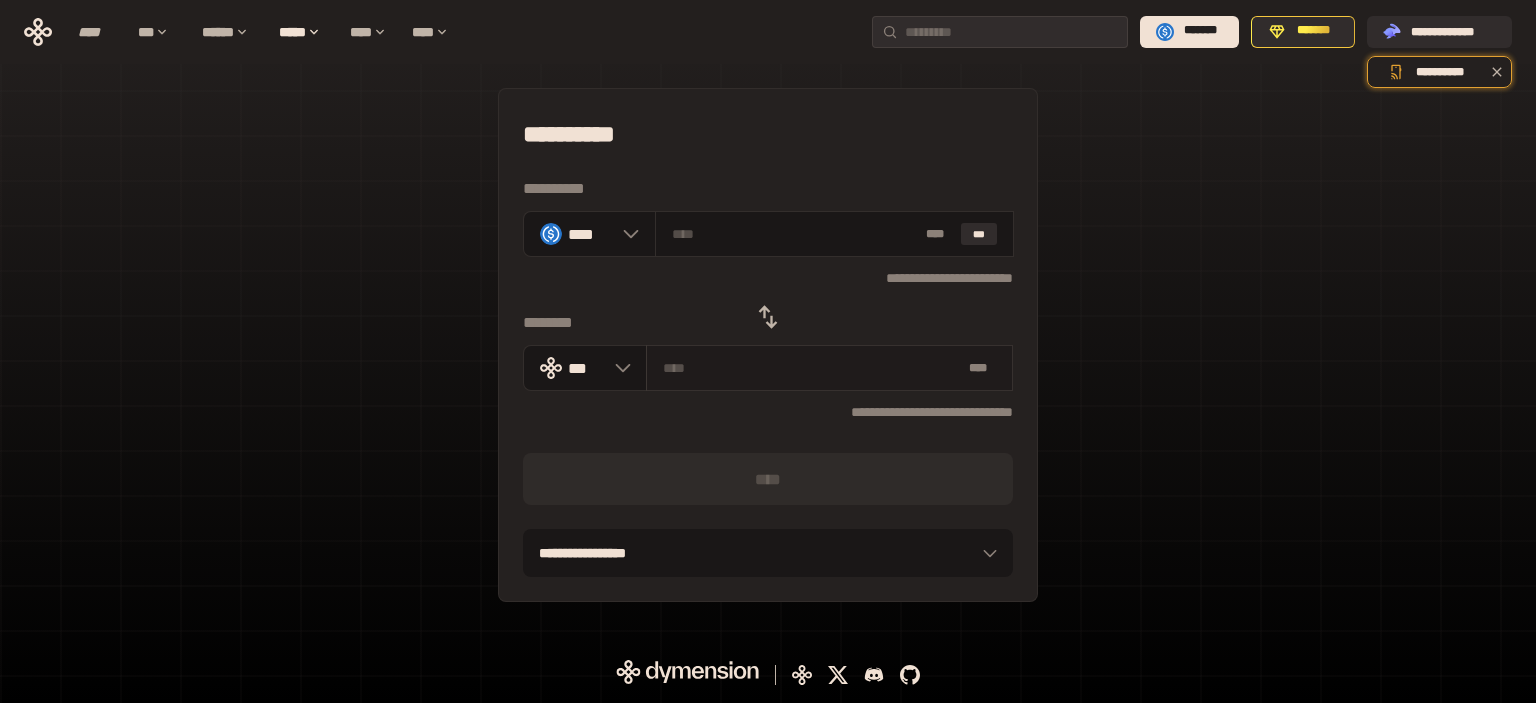 type on "*" 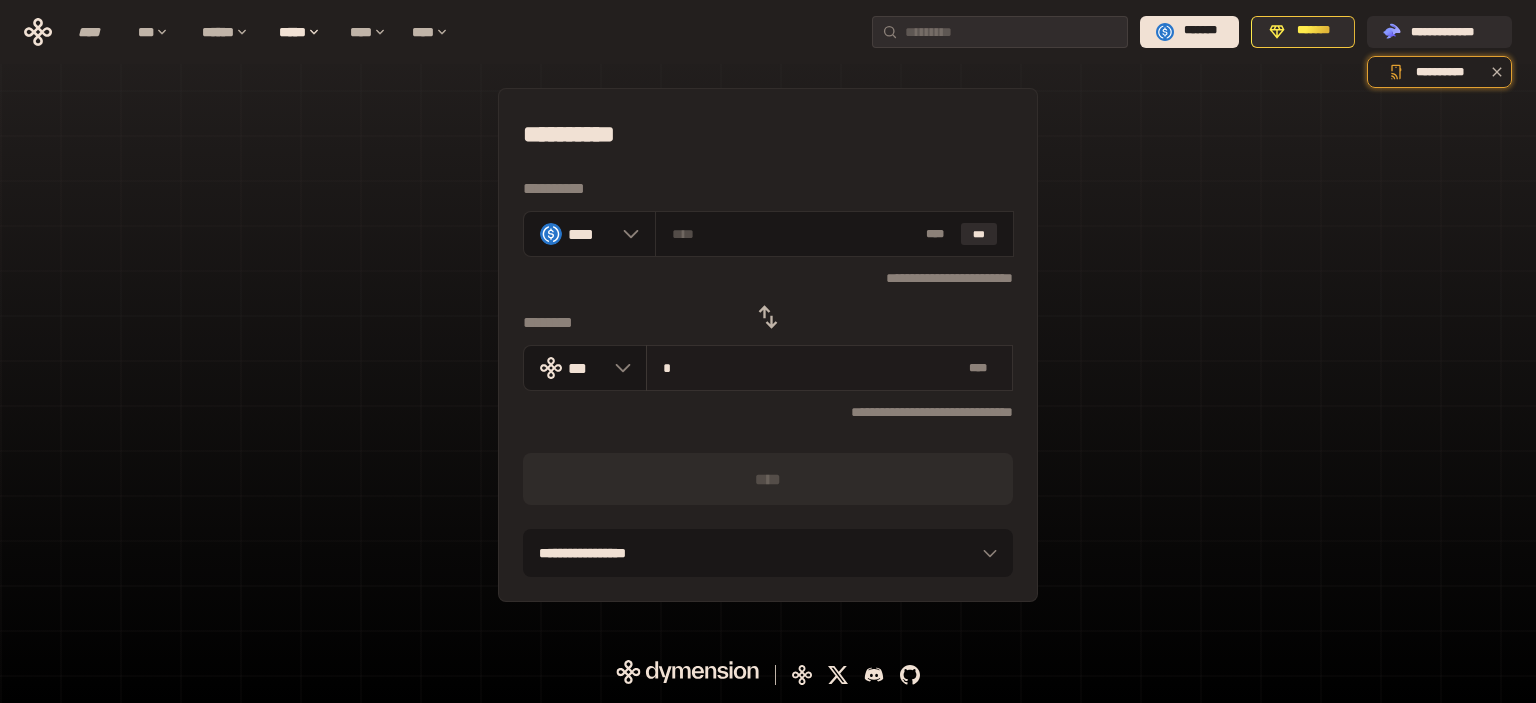 type on "**********" 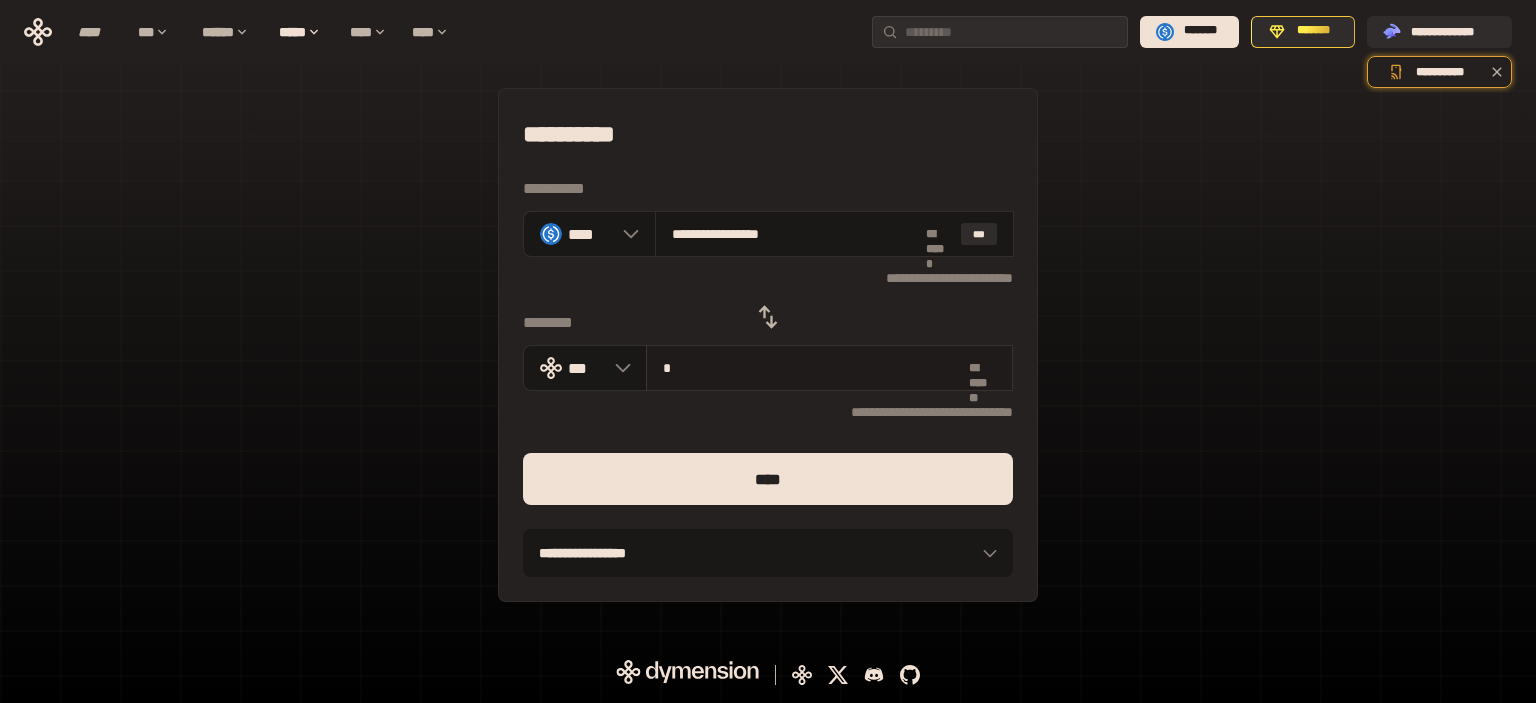 type on "**" 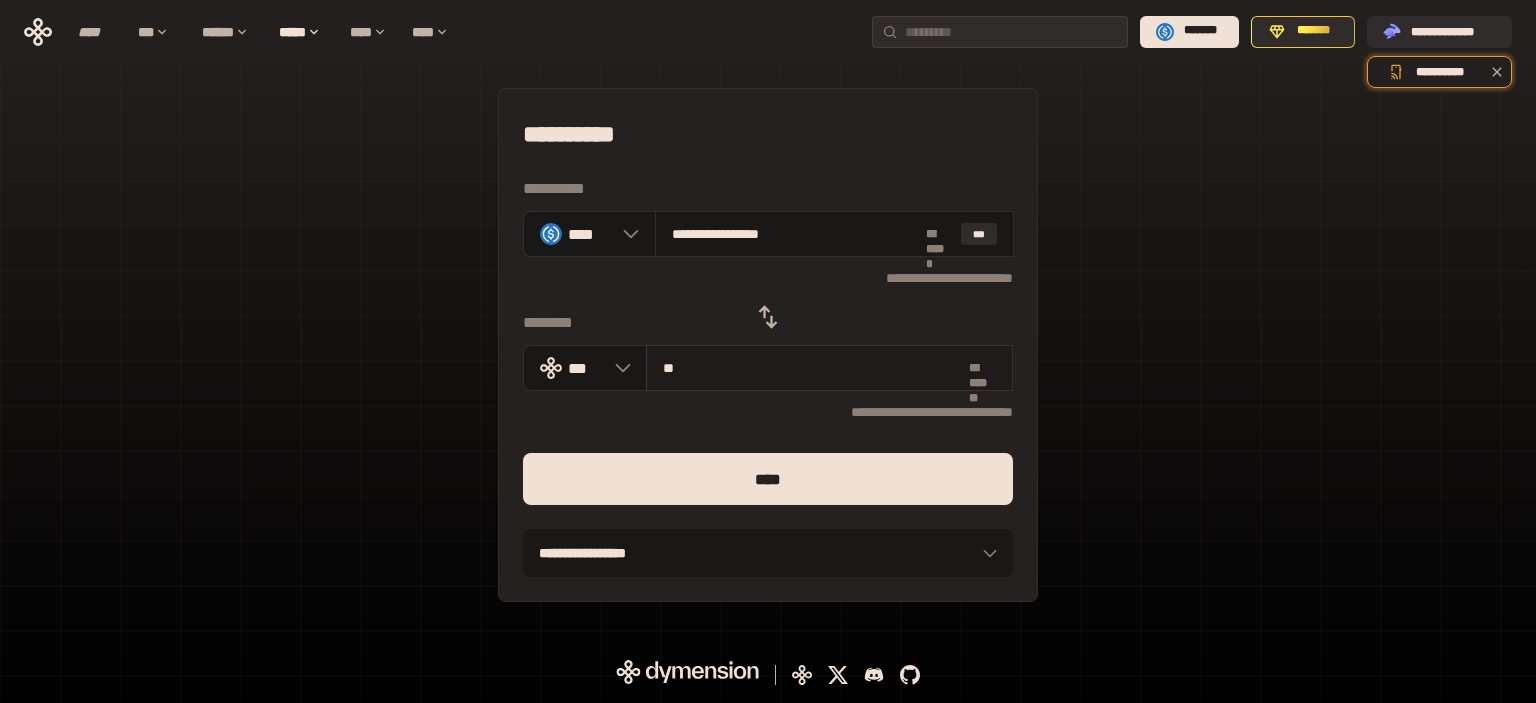 type on "**********" 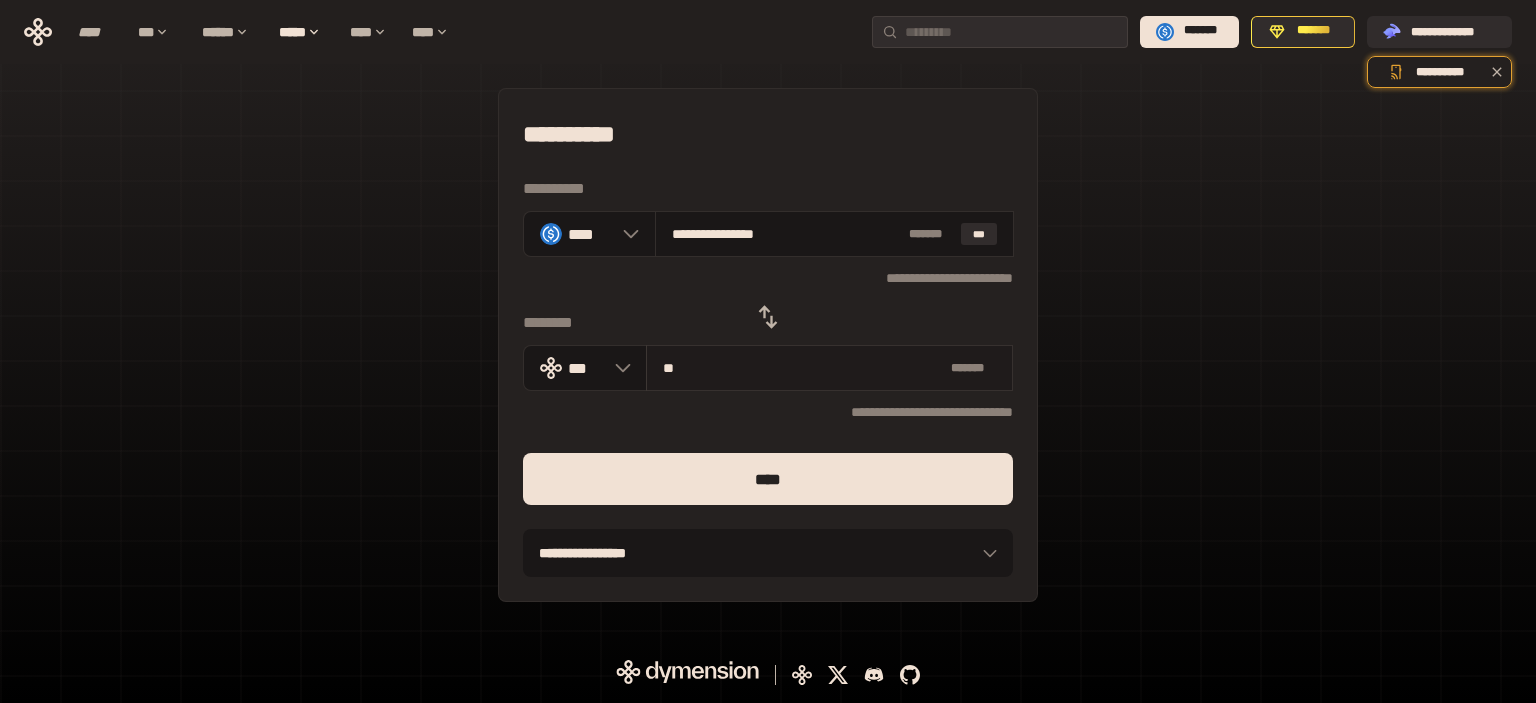 type on "***" 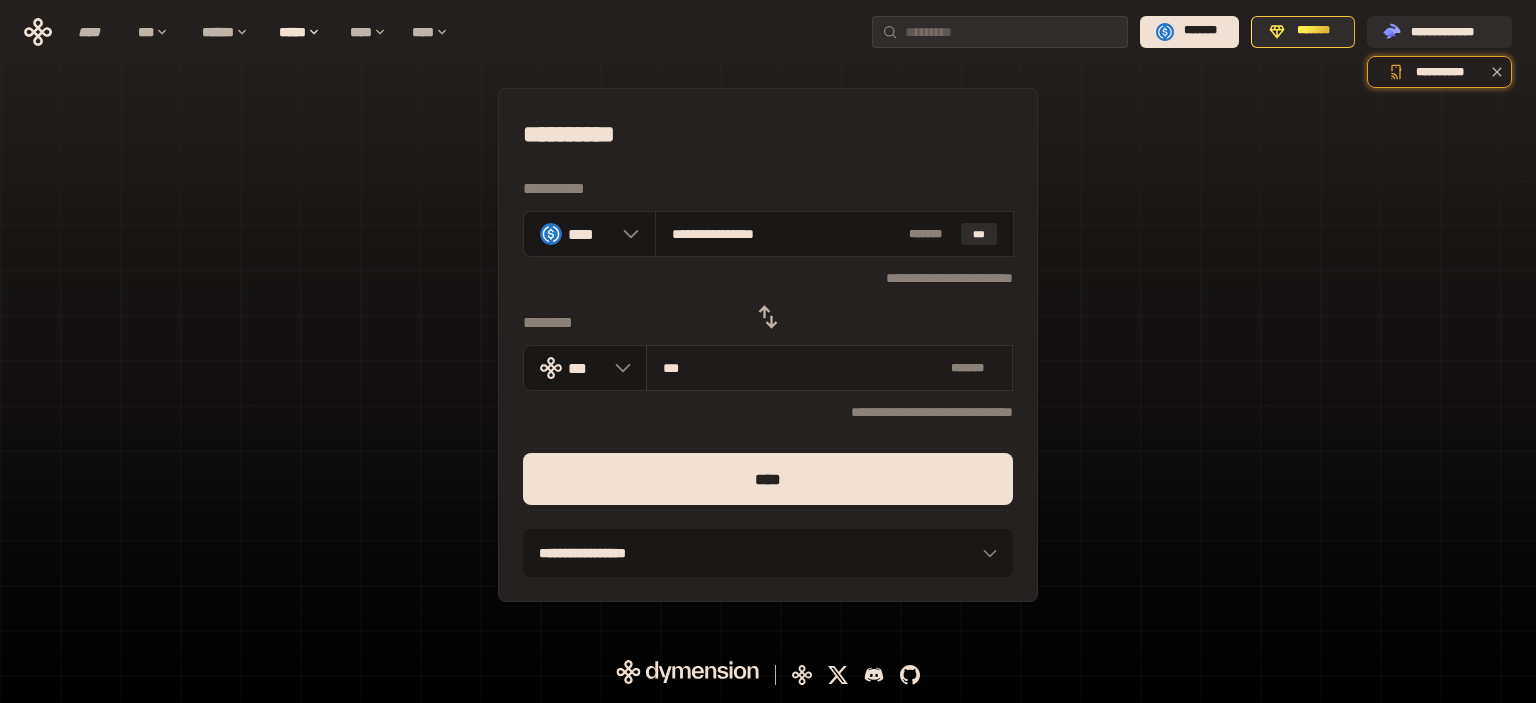 type on "*********" 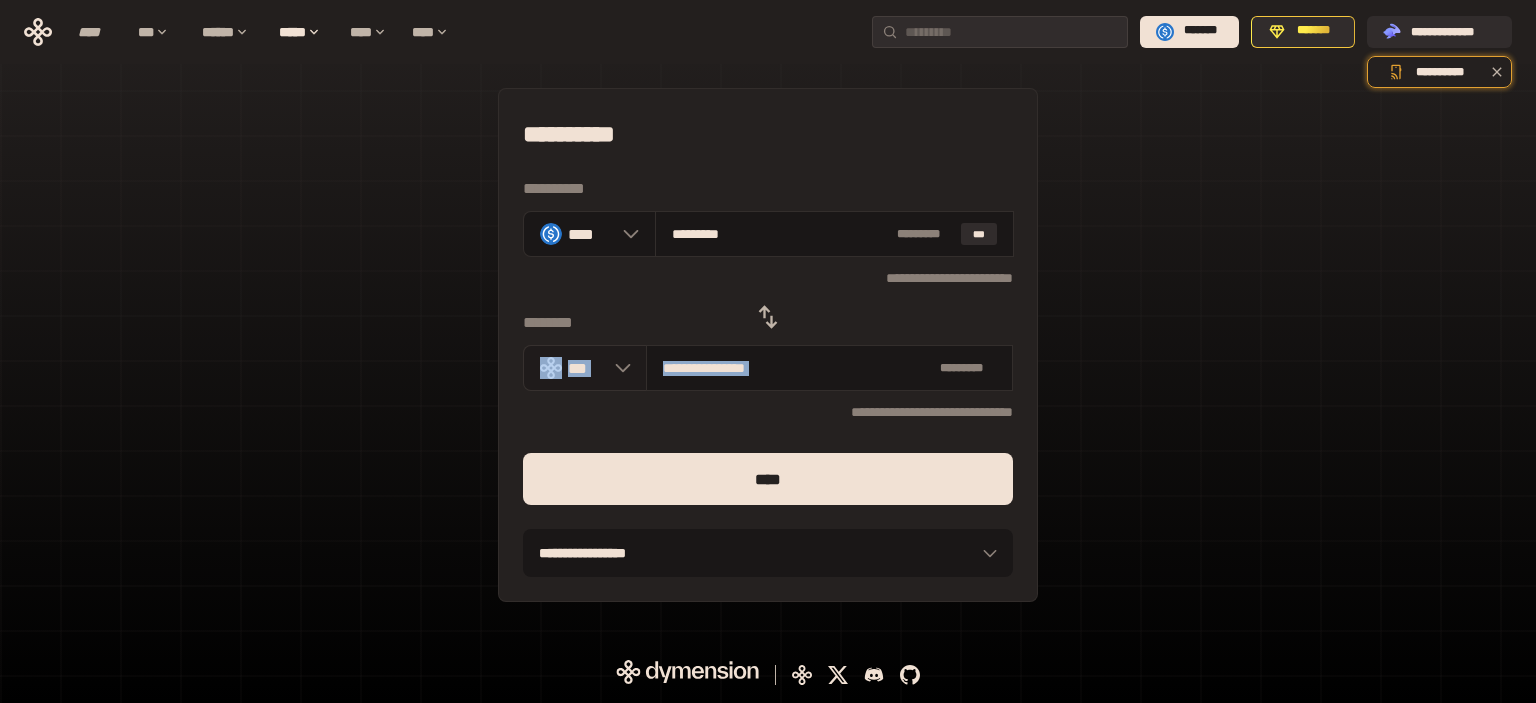 drag, startPoint x: 804, startPoint y: 355, endPoint x: 554, endPoint y: 363, distance: 250.12796 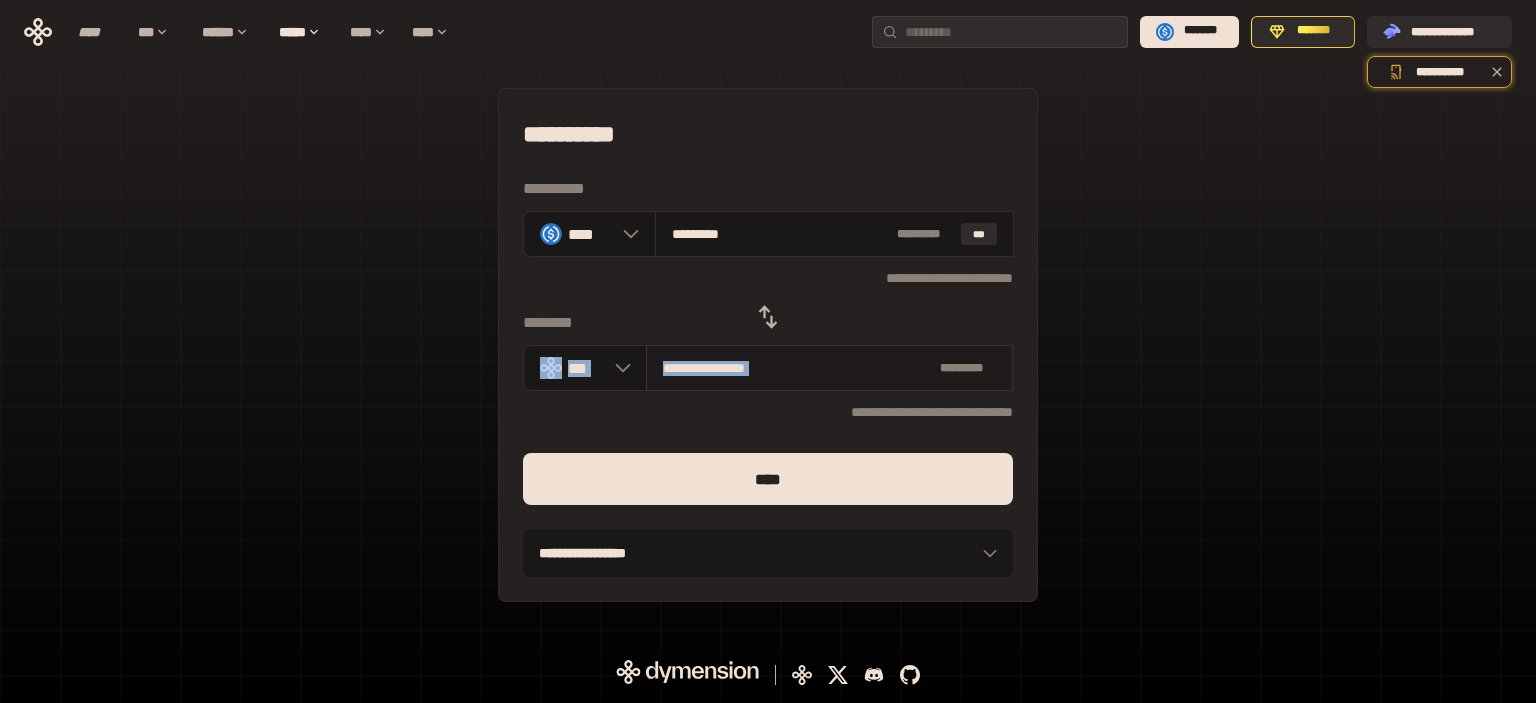 click on "**********" at bounding box center [797, 368] 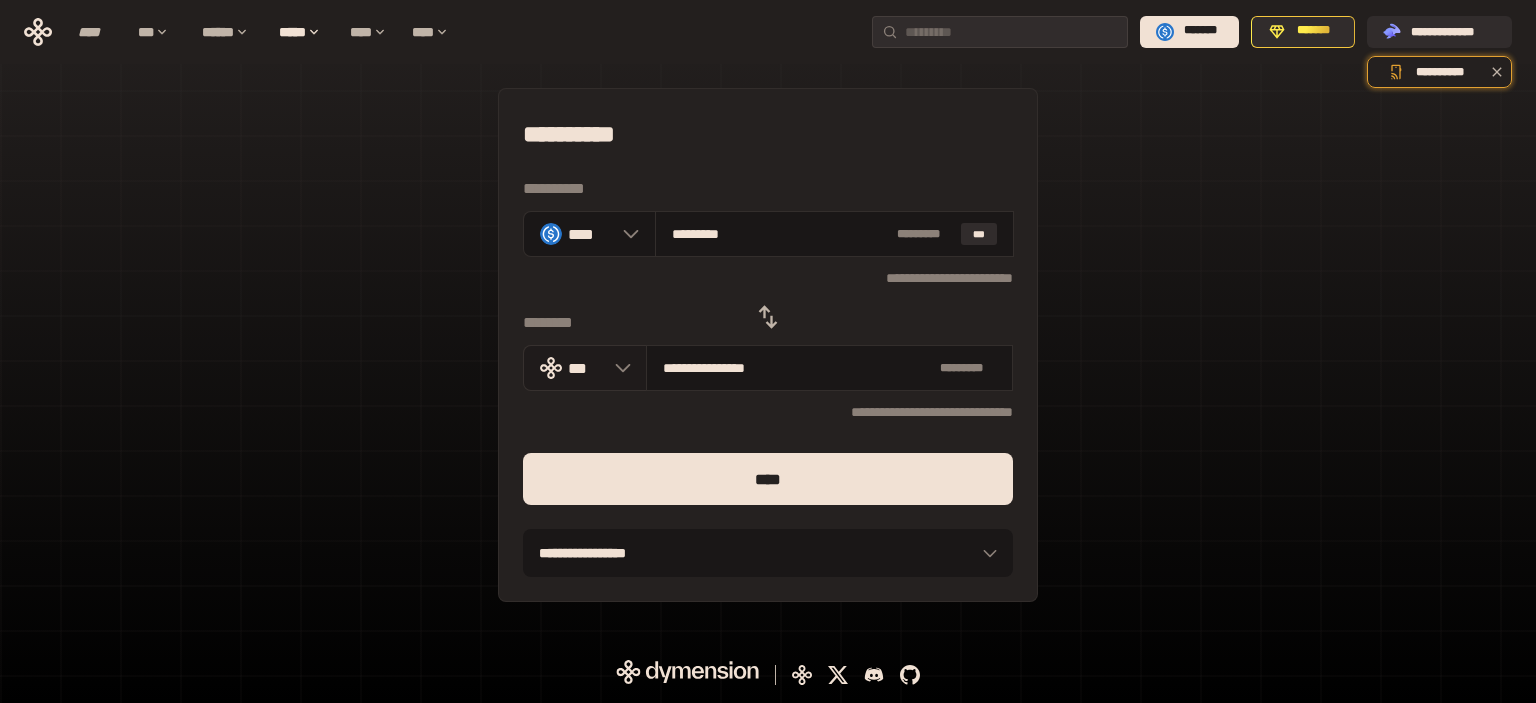 drag, startPoint x: 827, startPoint y: 368, endPoint x: 578, endPoint y: 348, distance: 249.80193 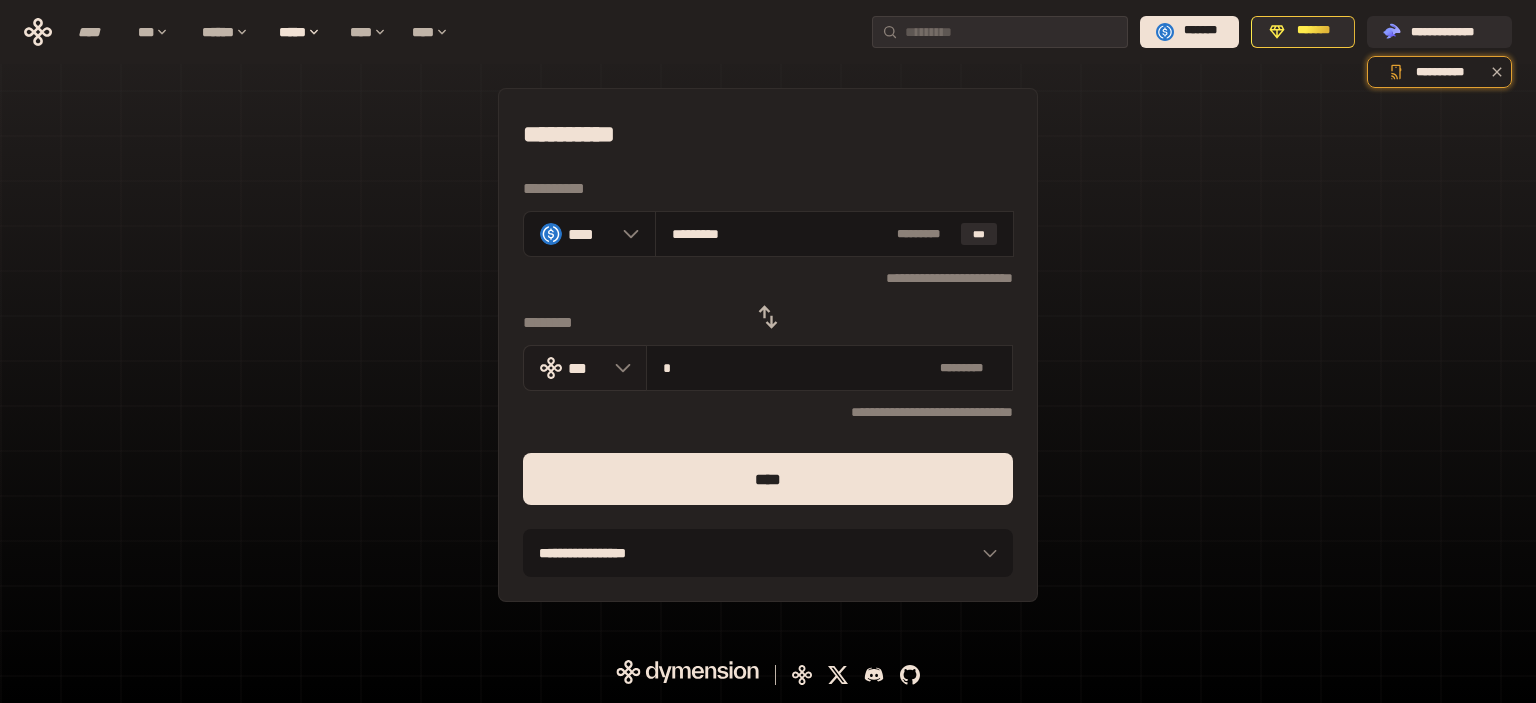 type on "**********" 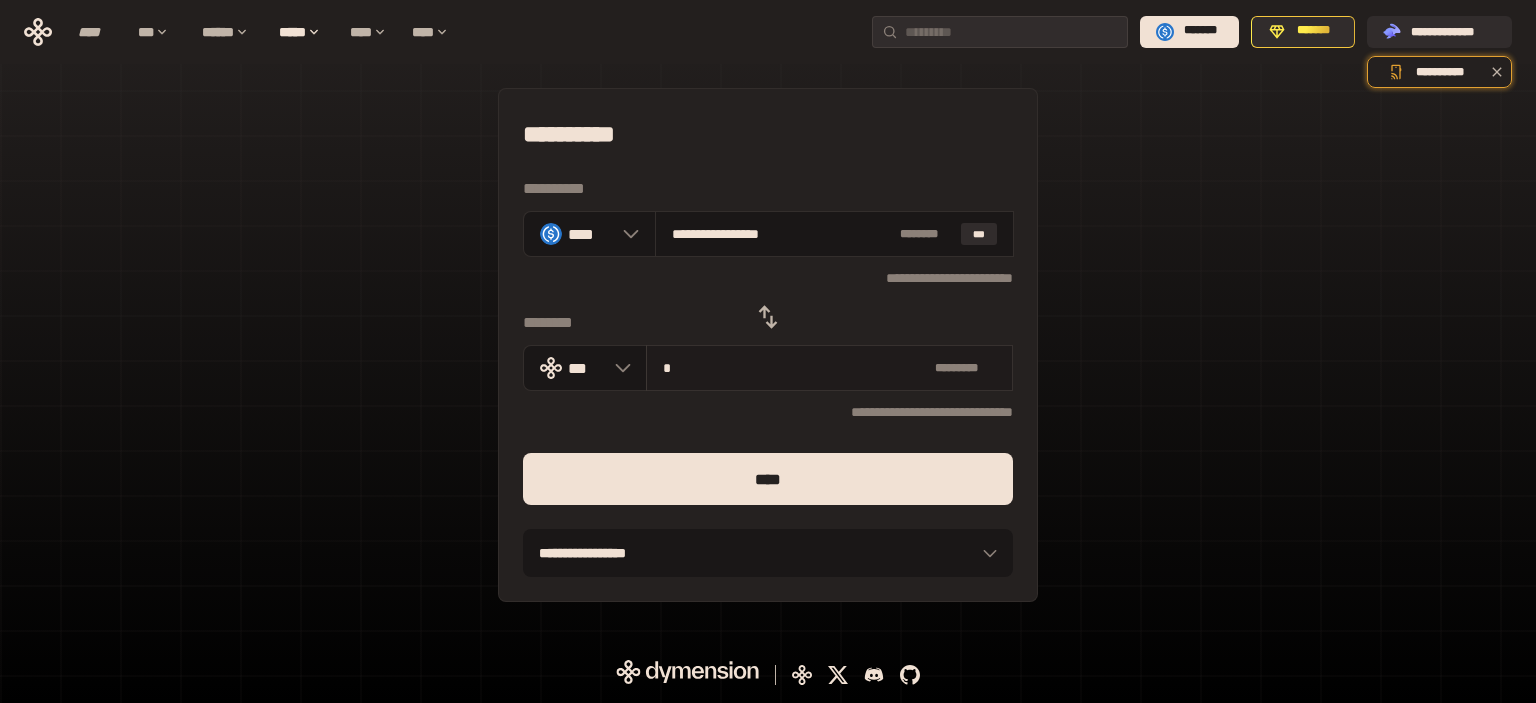 type on "**" 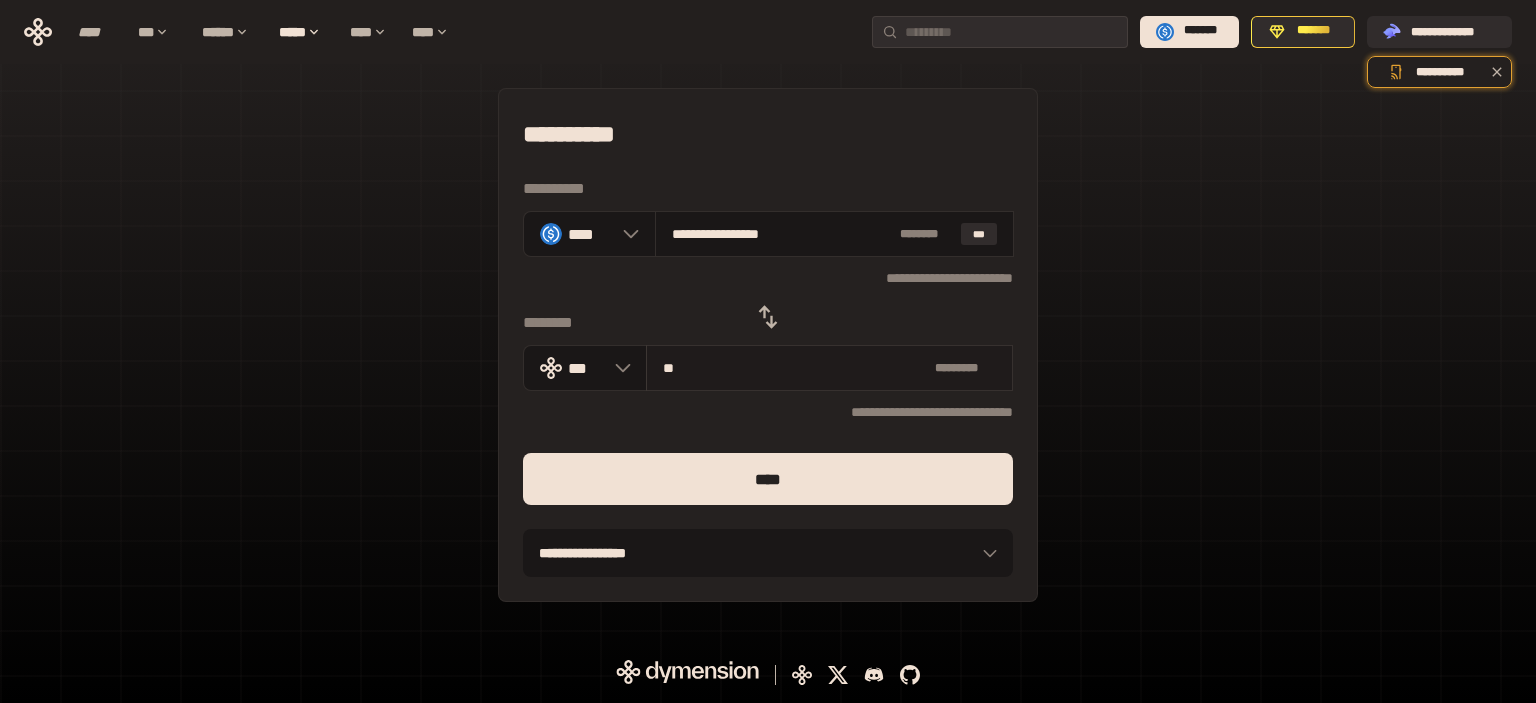 type on "**********" 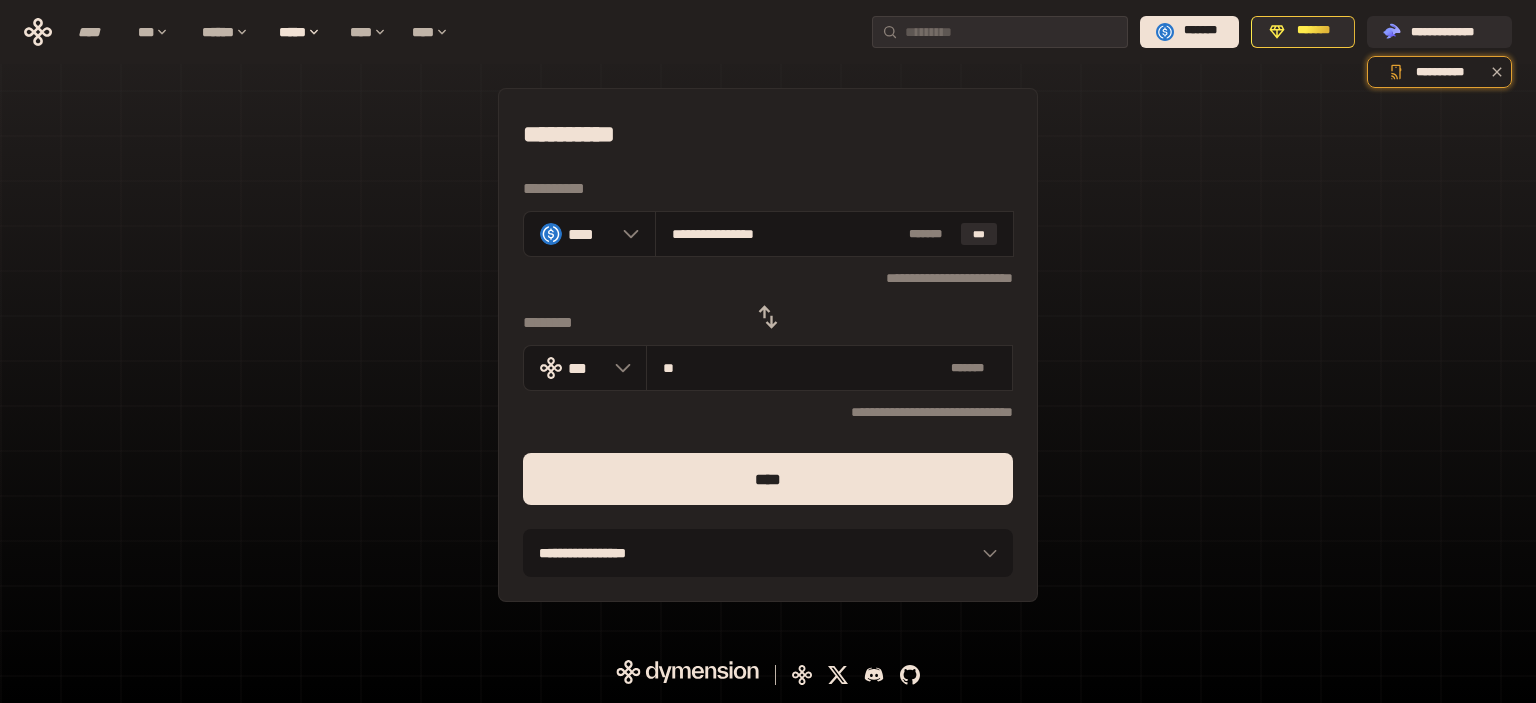 type on "**" 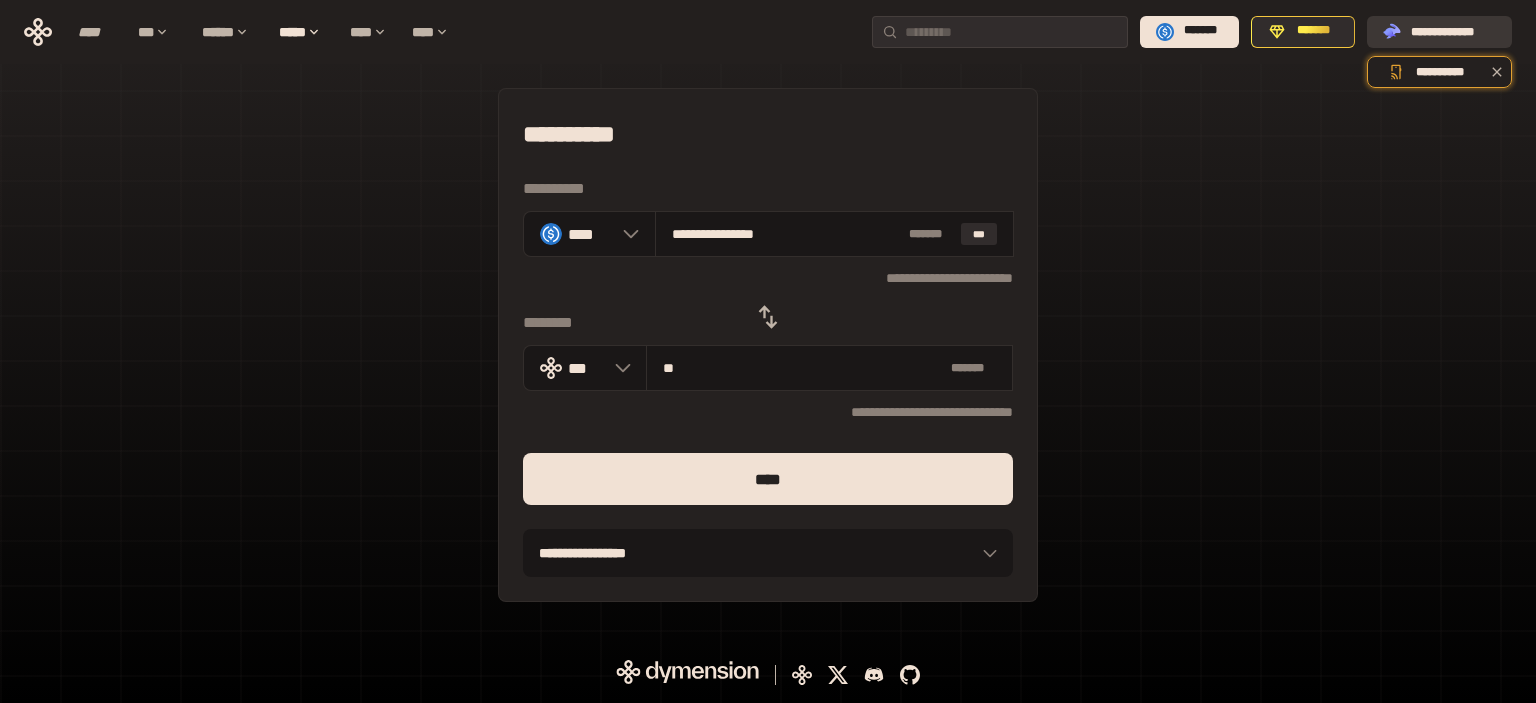 click on "**********" at bounding box center [1453, 31] 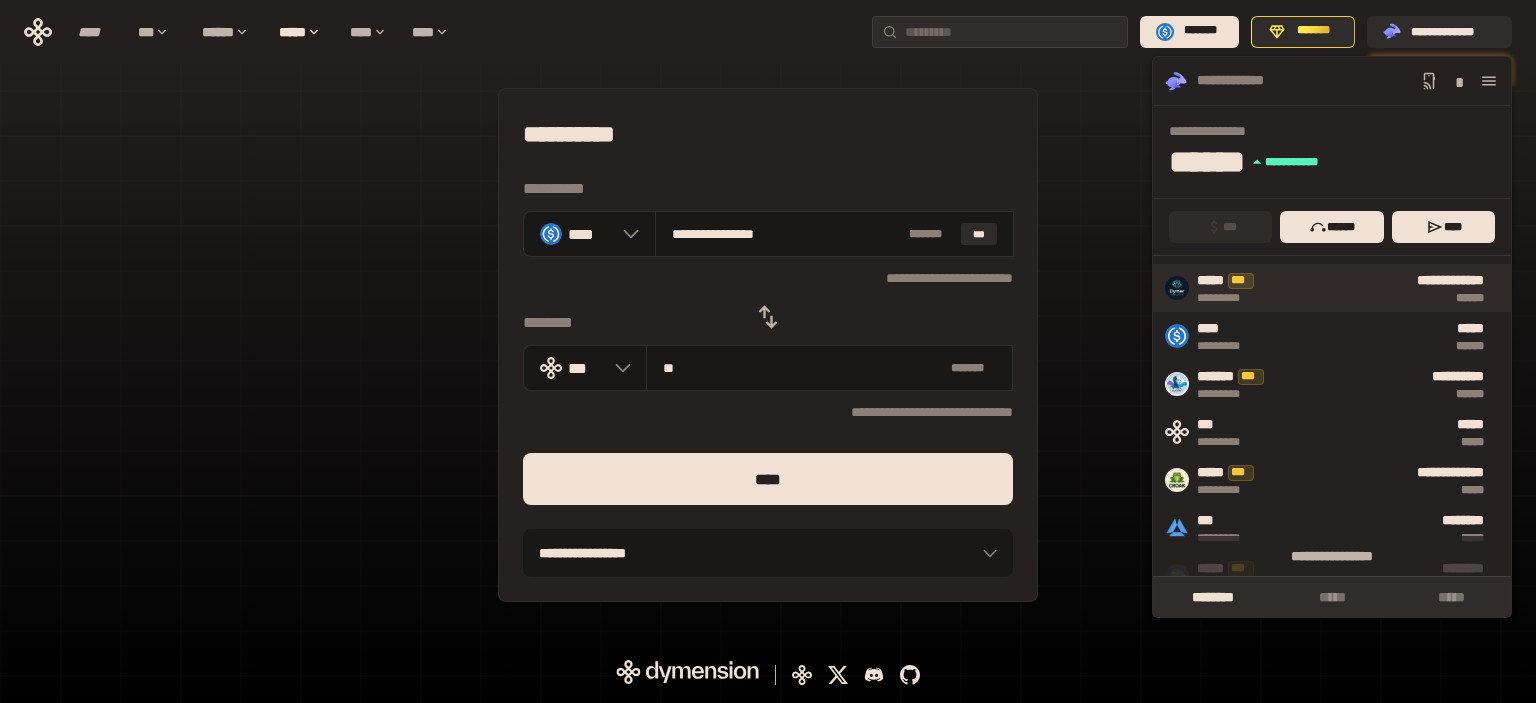 click on "**********" at bounding box center (1384, 288) 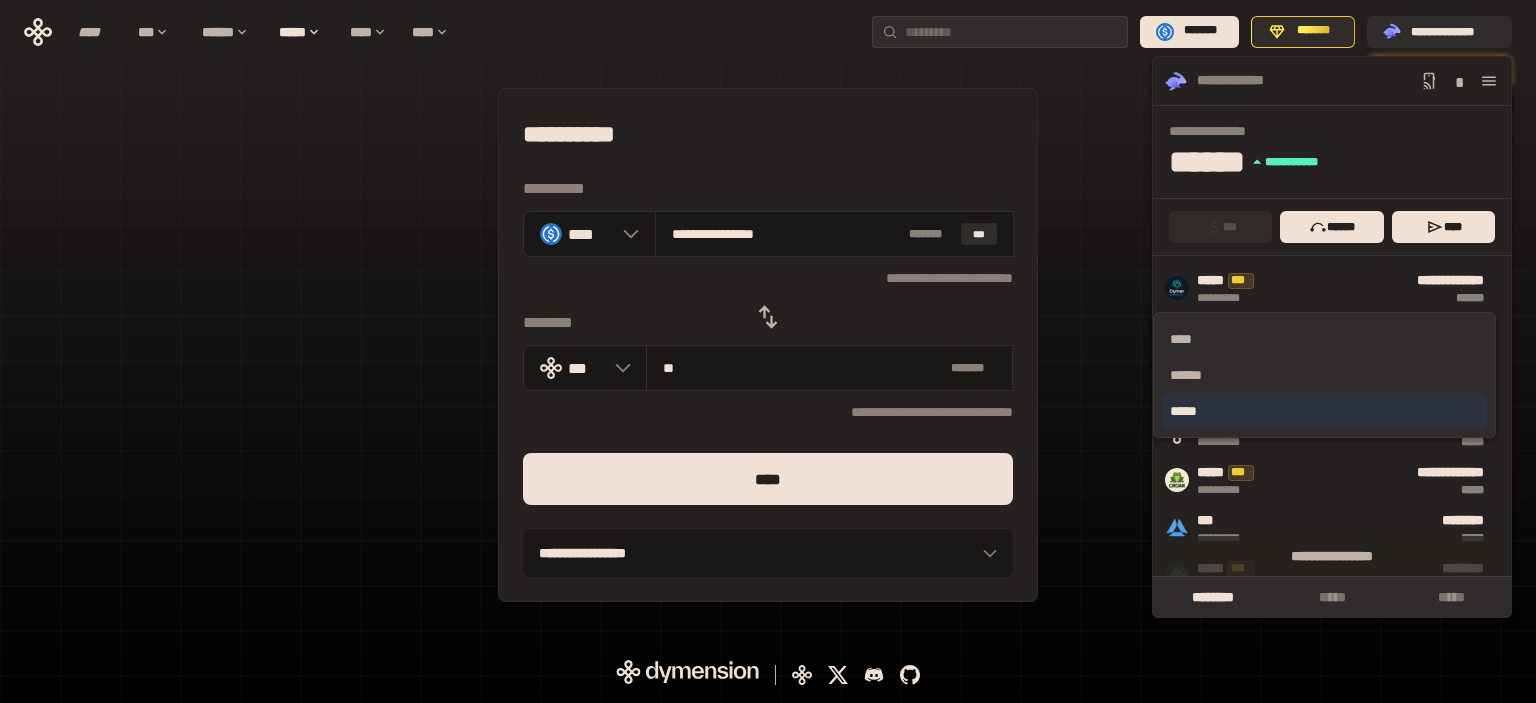click on "*****" at bounding box center [1324, 411] 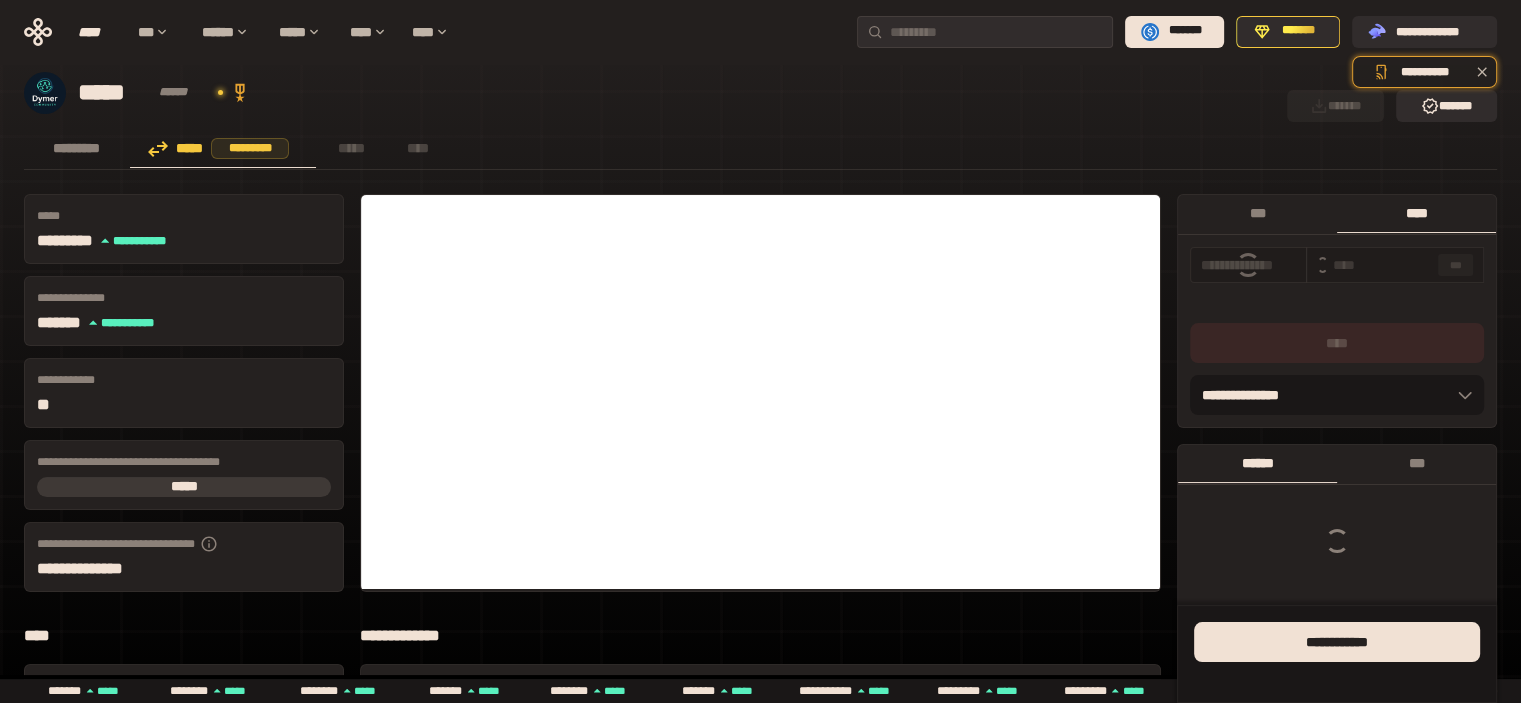 click on "***" at bounding box center (1456, 265) 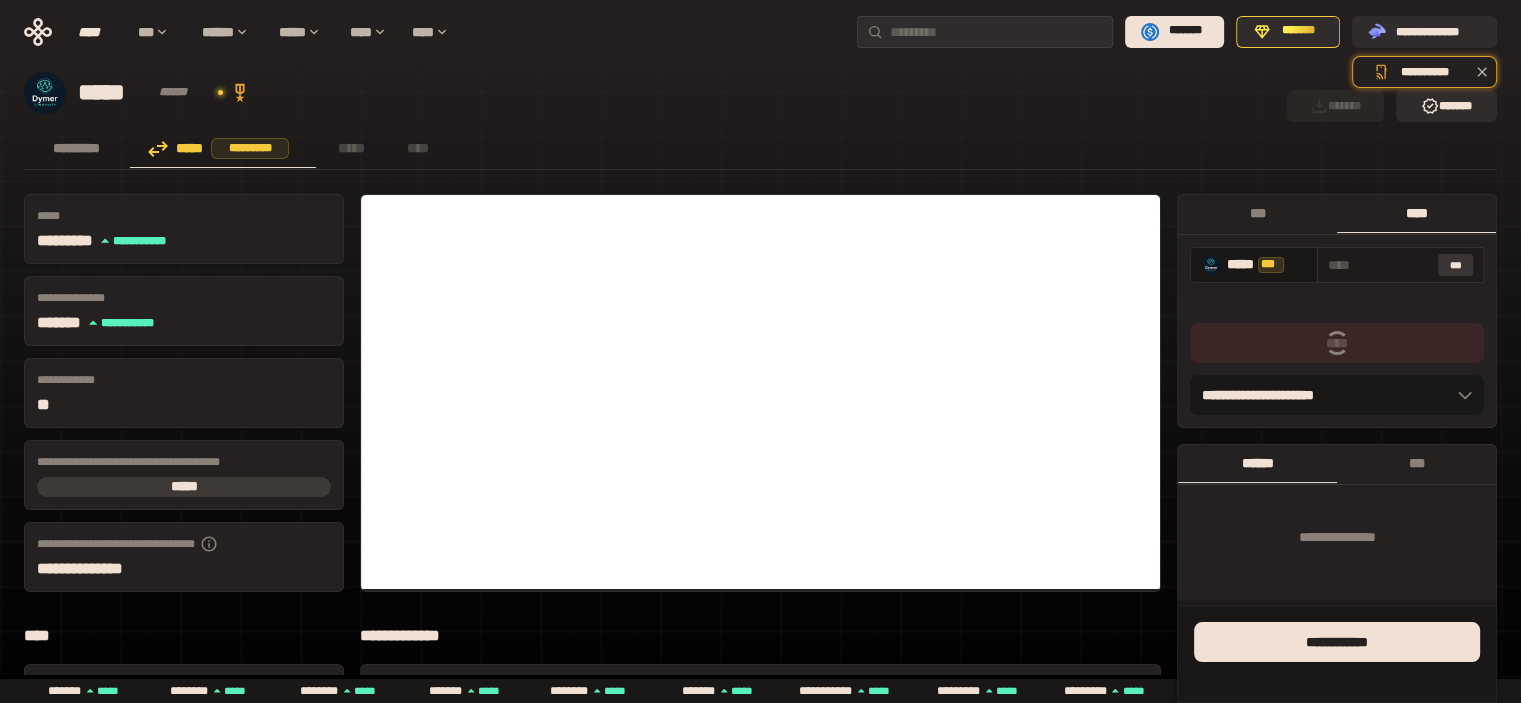 click on "***" at bounding box center (1456, 265) 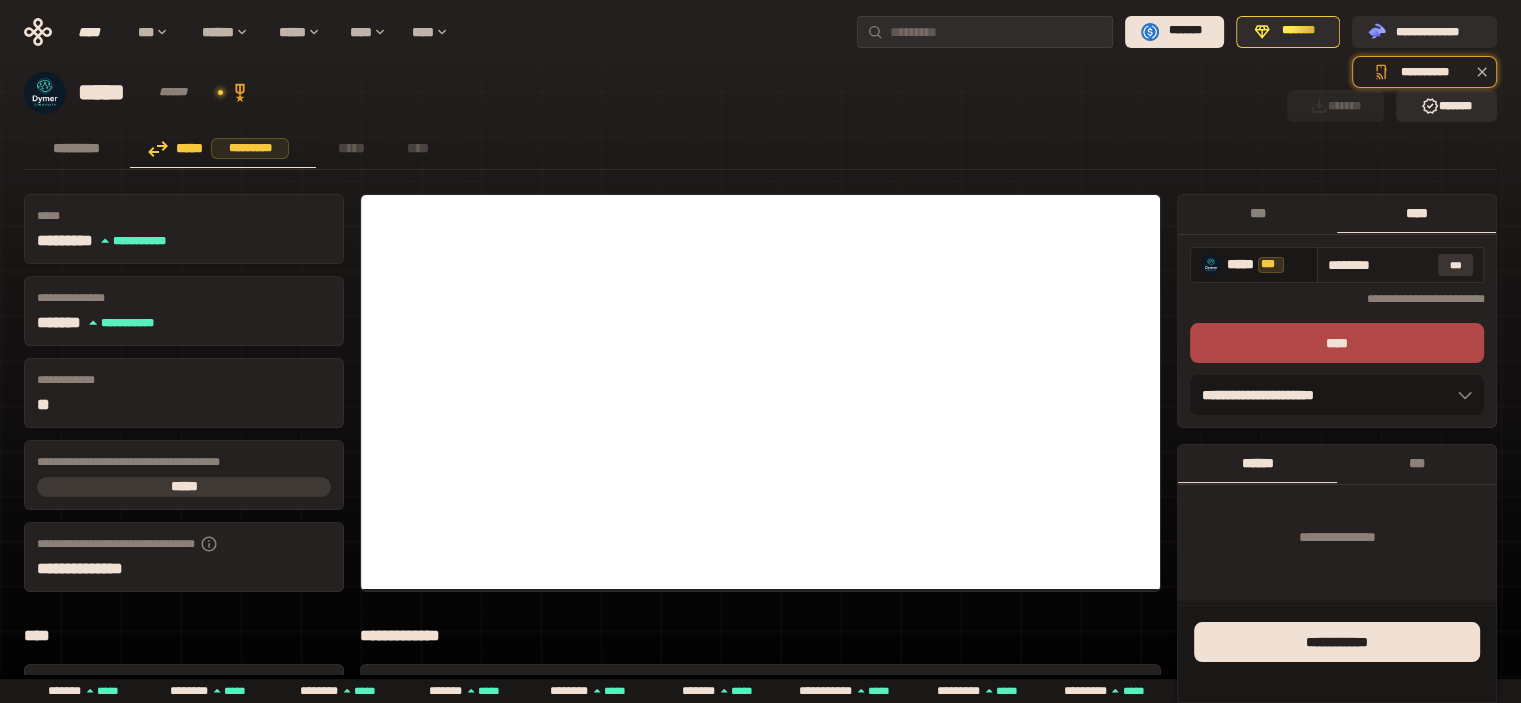 click on "***" at bounding box center (1456, 265) 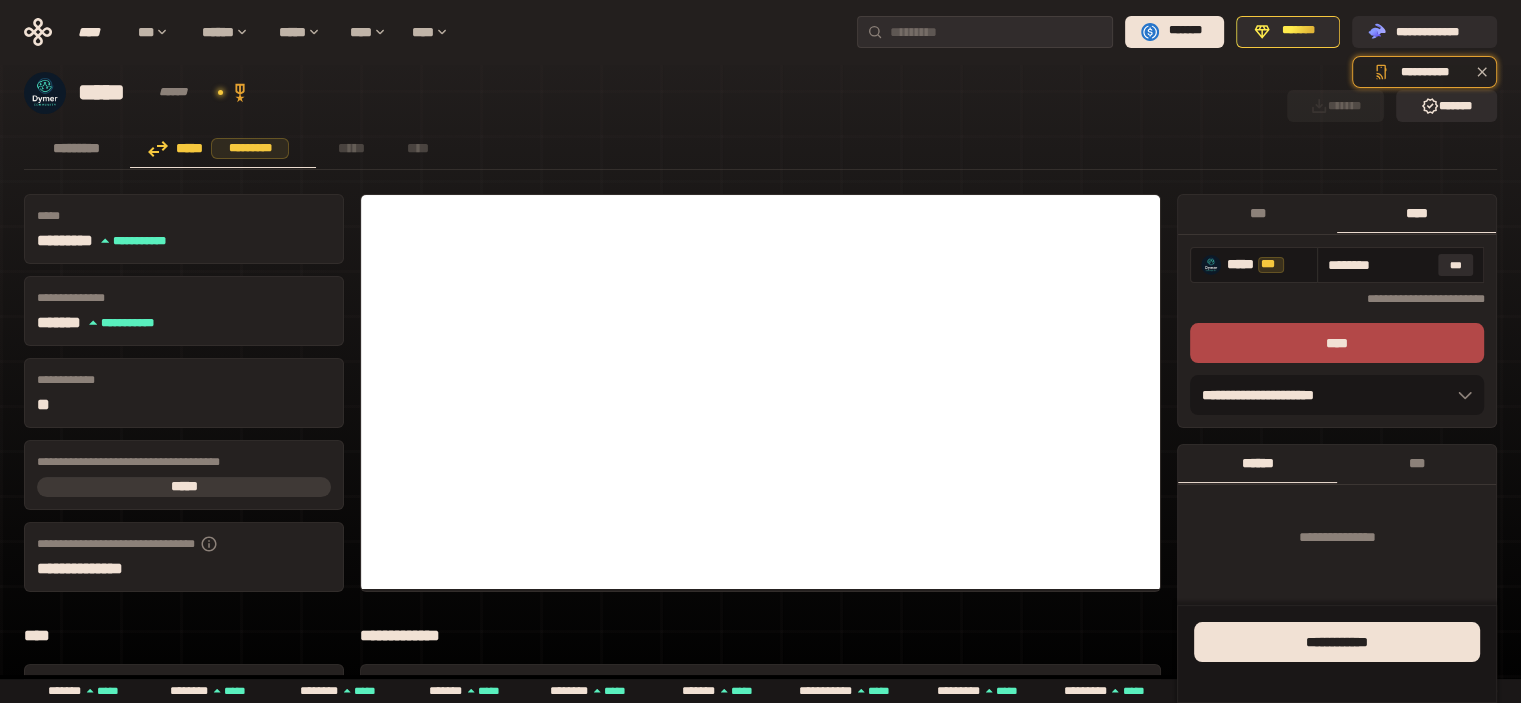 click on "***** ******" at bounding box center (649, 93) 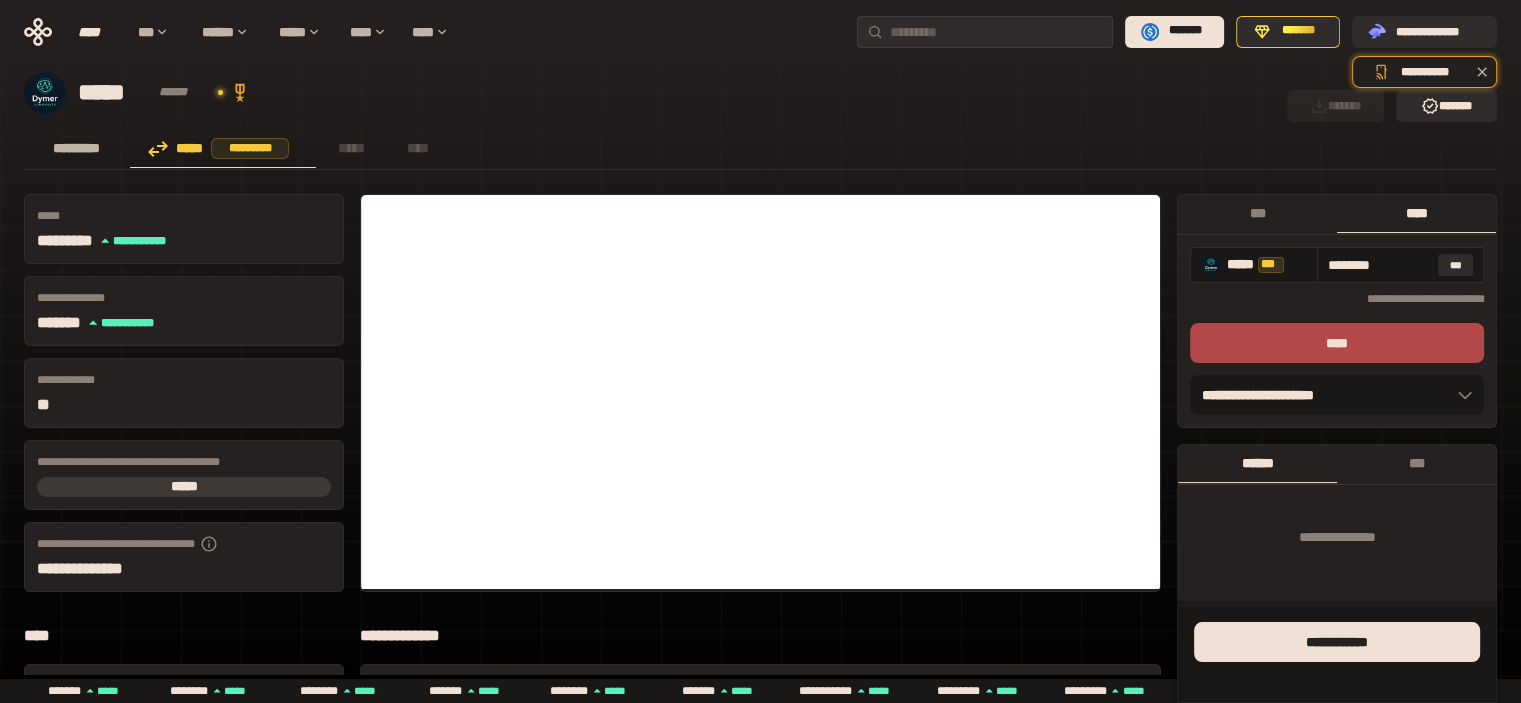 click on "*********" at bounding box center (77, 148) 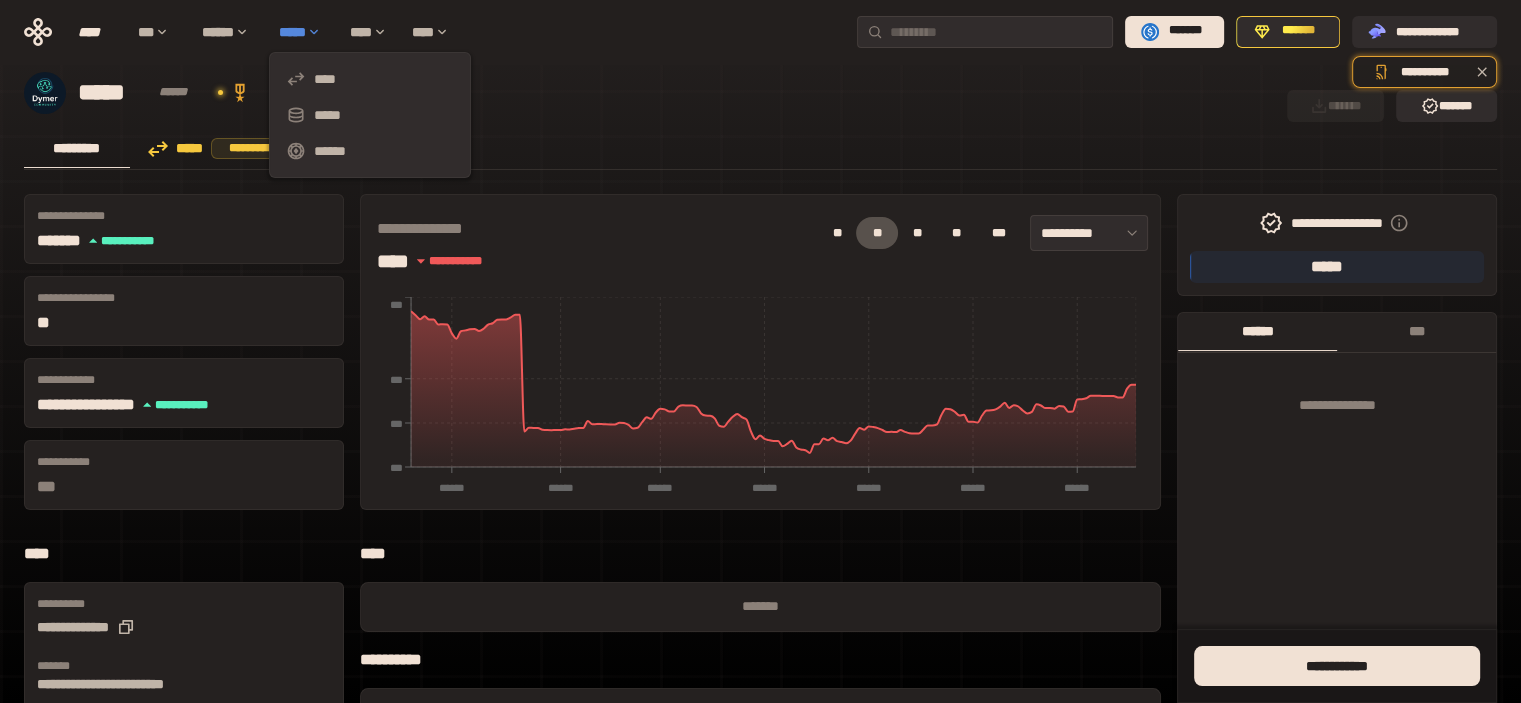 click on "*****" at bounding box center (304, 32) 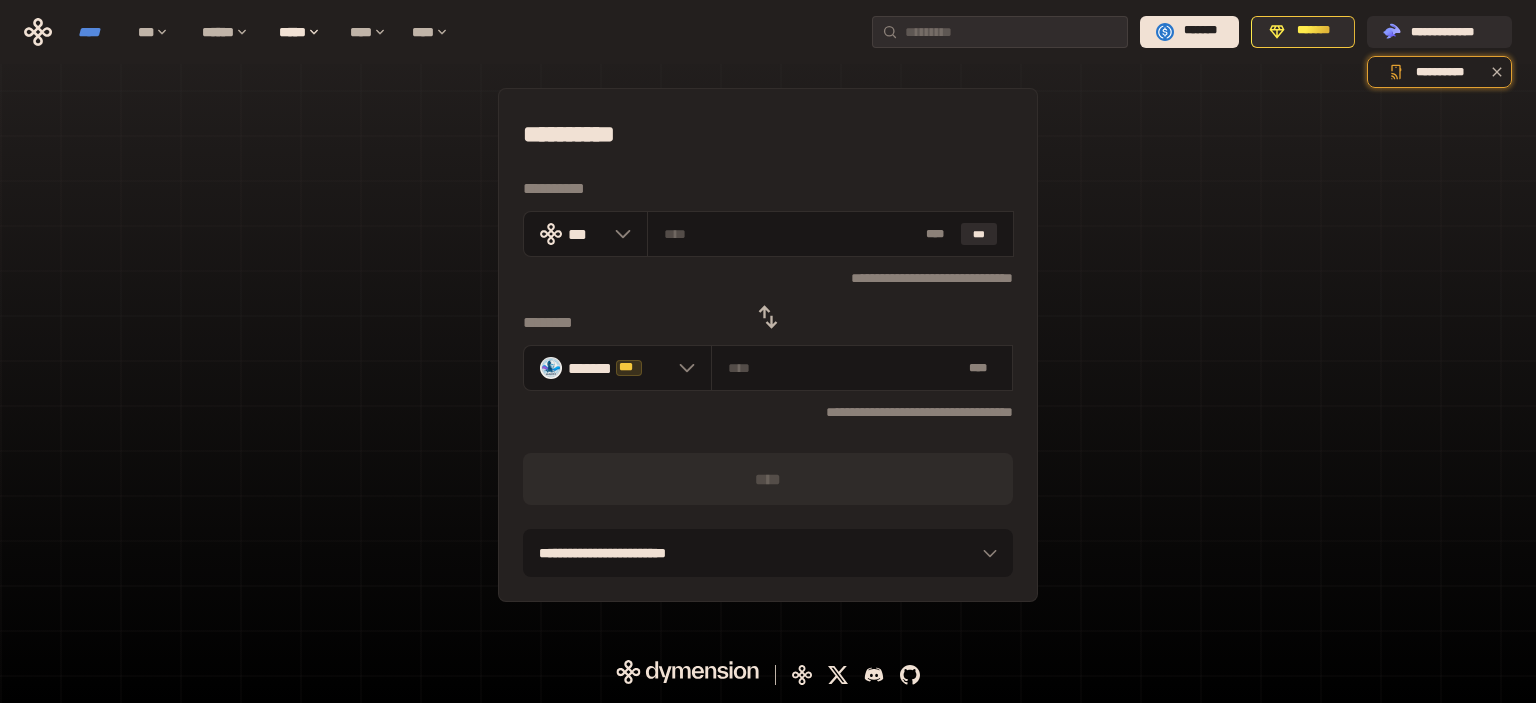 click on "****" at bounding box center [98, 32] 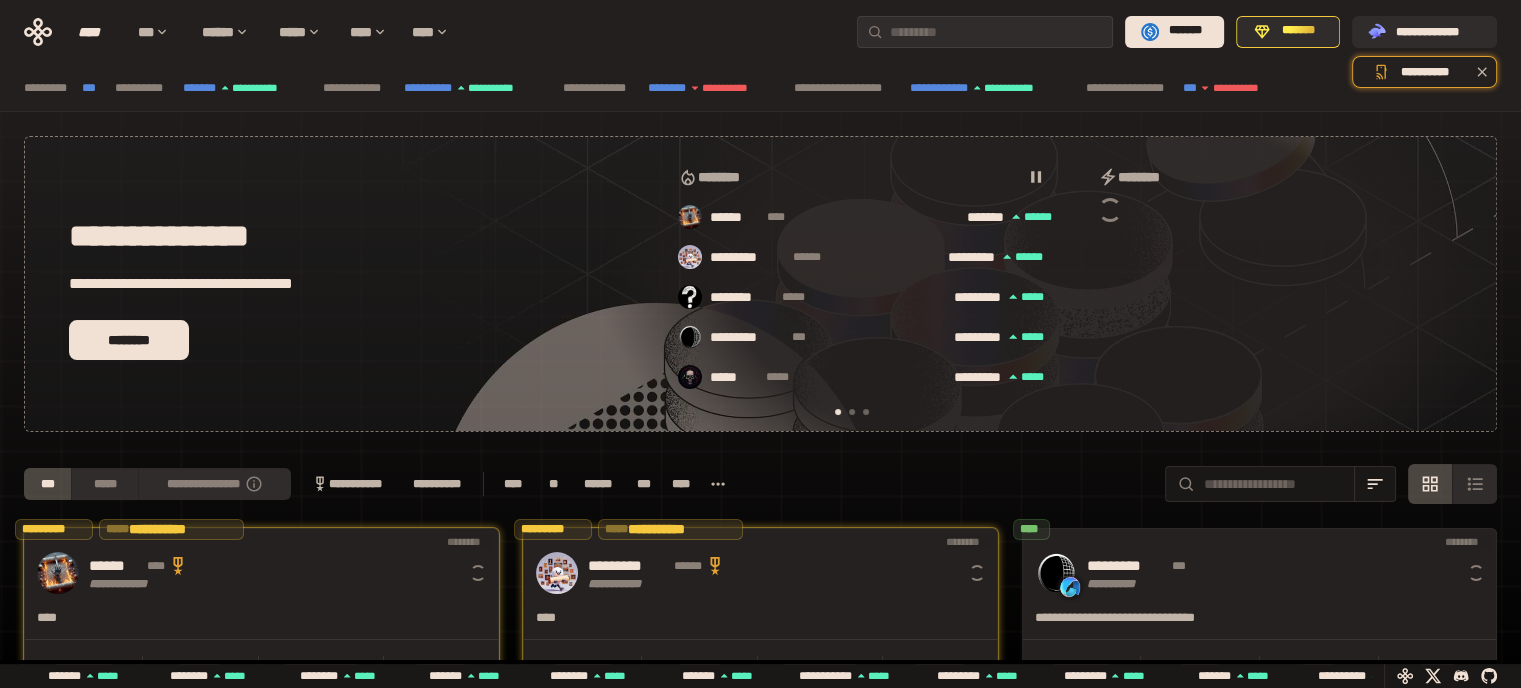scroll, scrollTop: 0, scrollLeft: 16, axis: horizontal 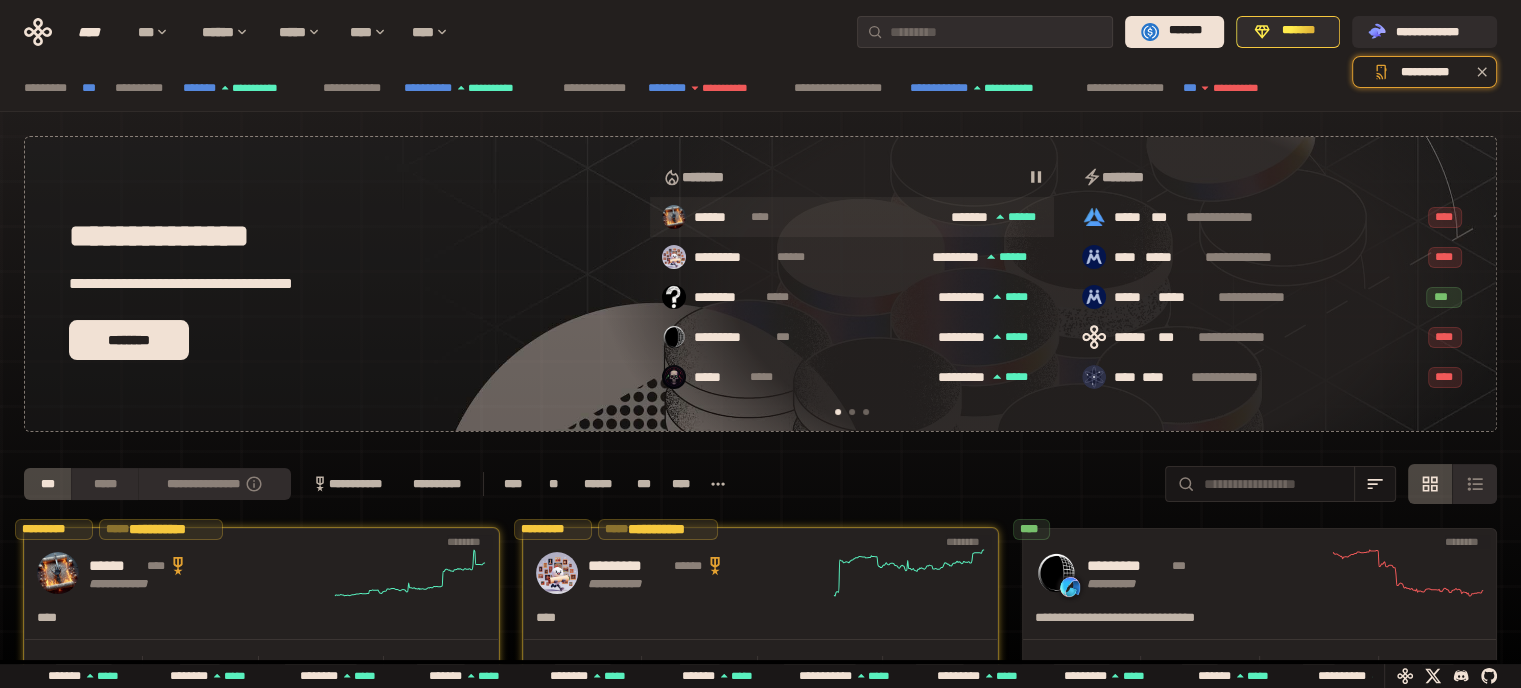 click on "****" at bounding box center (767, 217) 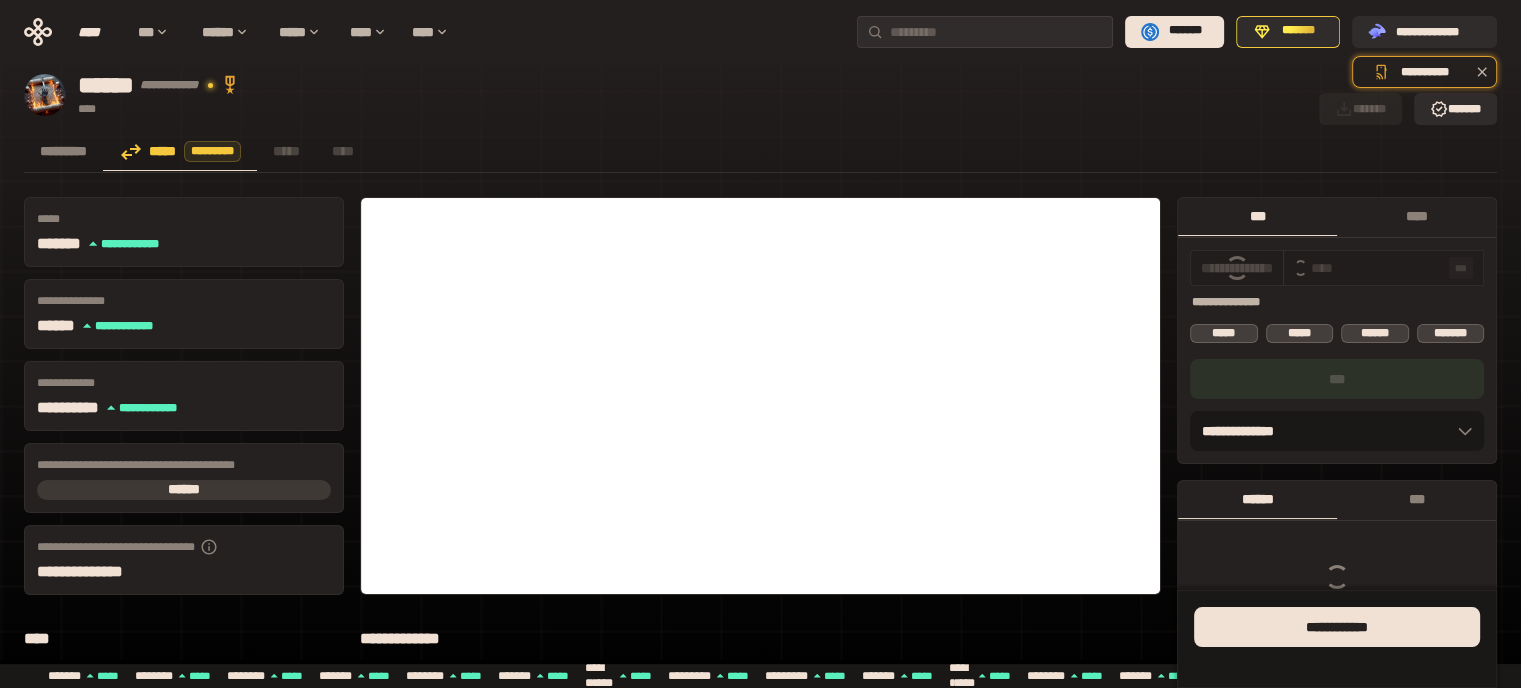 type on "***" 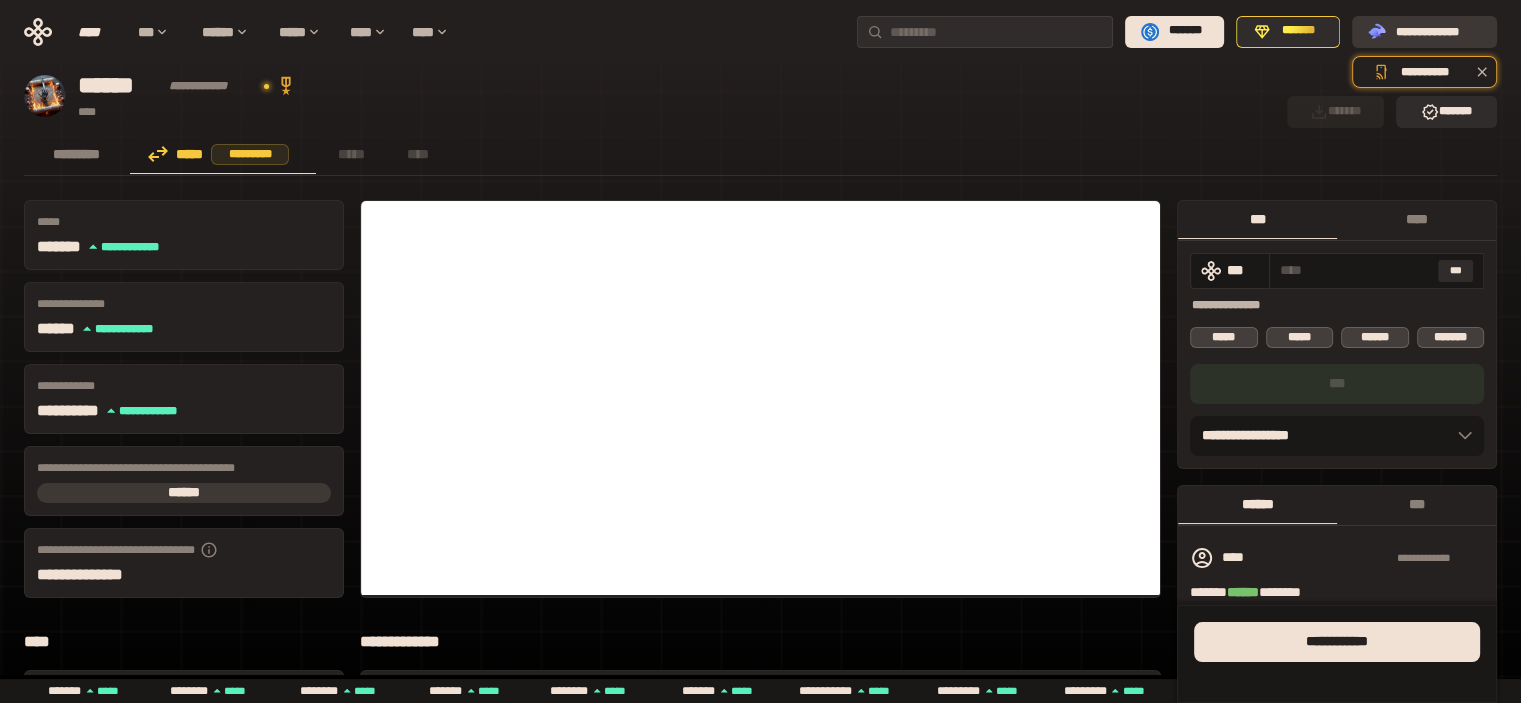 click on "**********" at bounding box center (1438, 31) 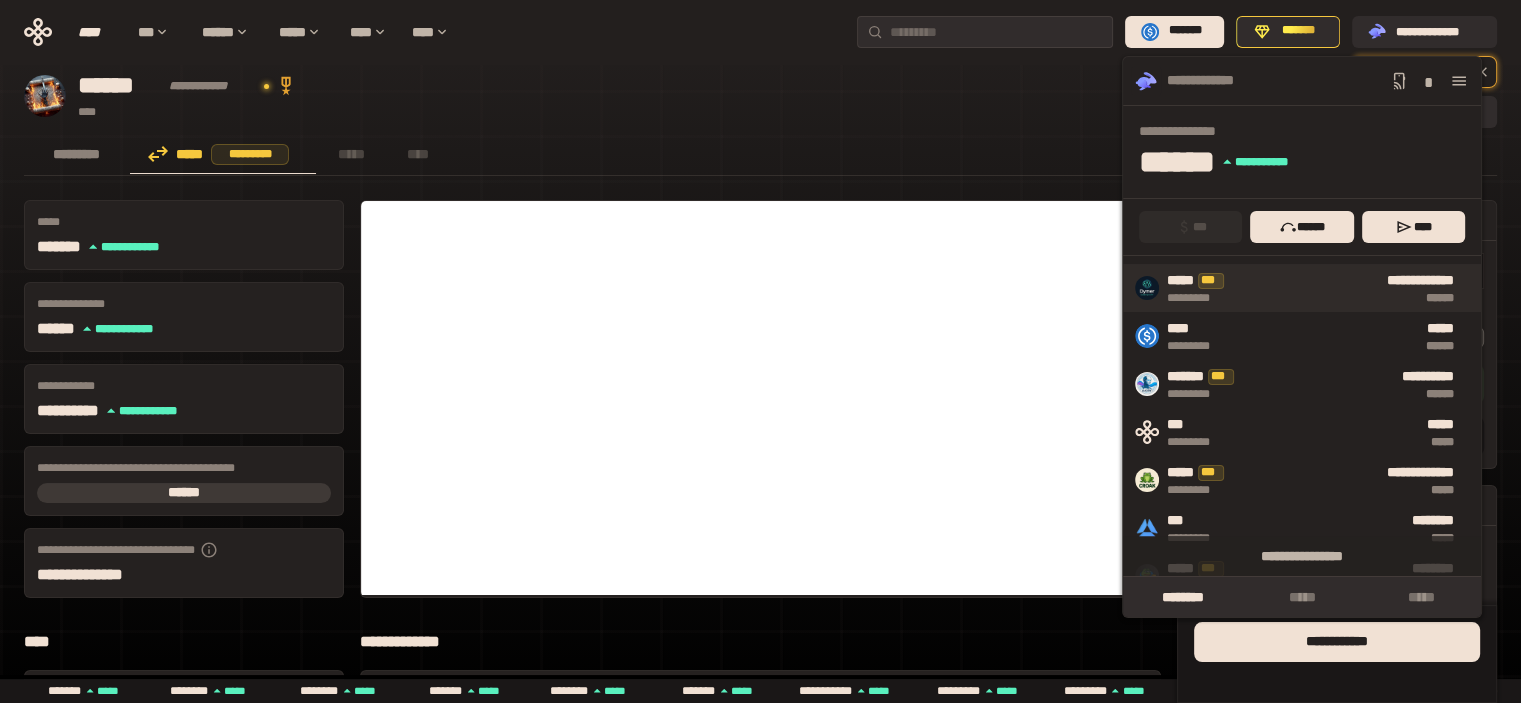 click on "**********" at bounding box center (1354, 288) 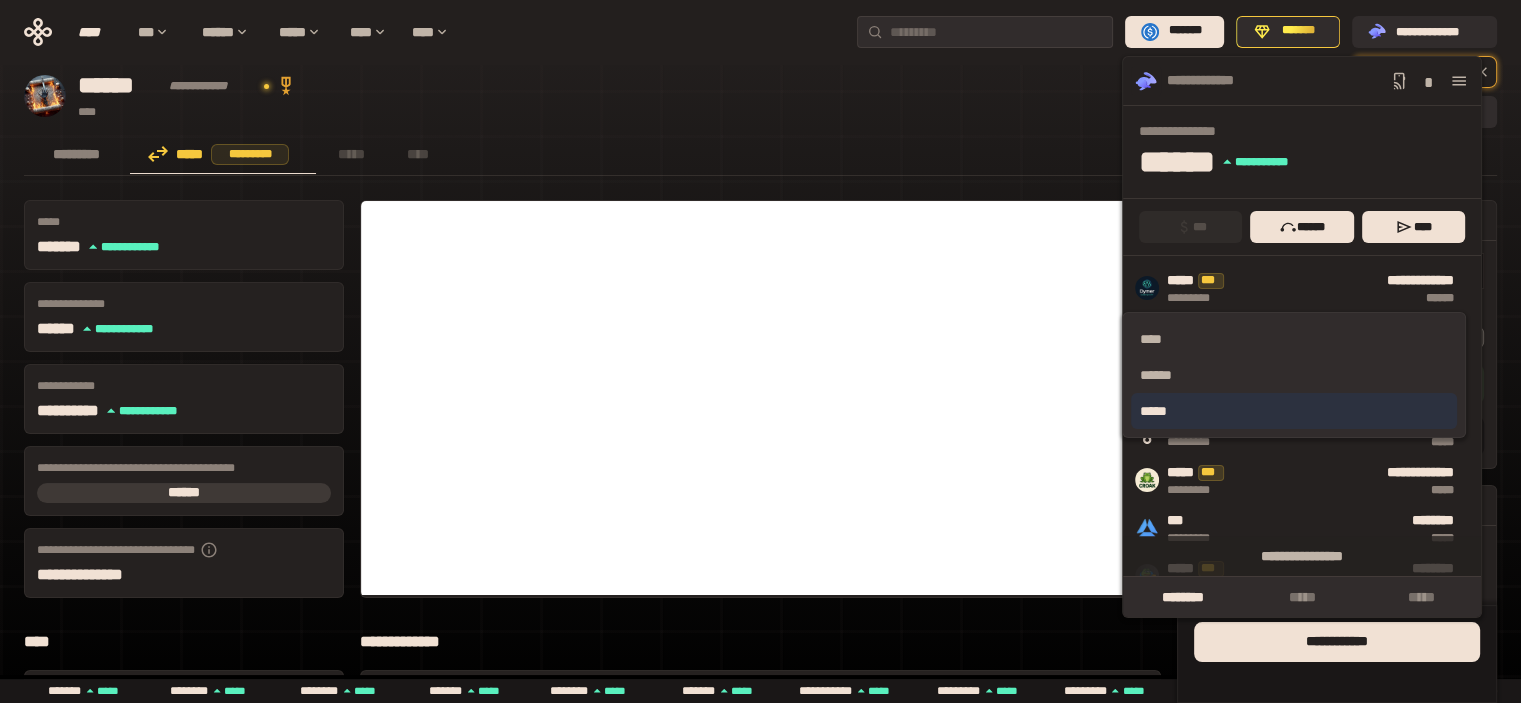 click on "*****" at bounding box center [1293, 411] 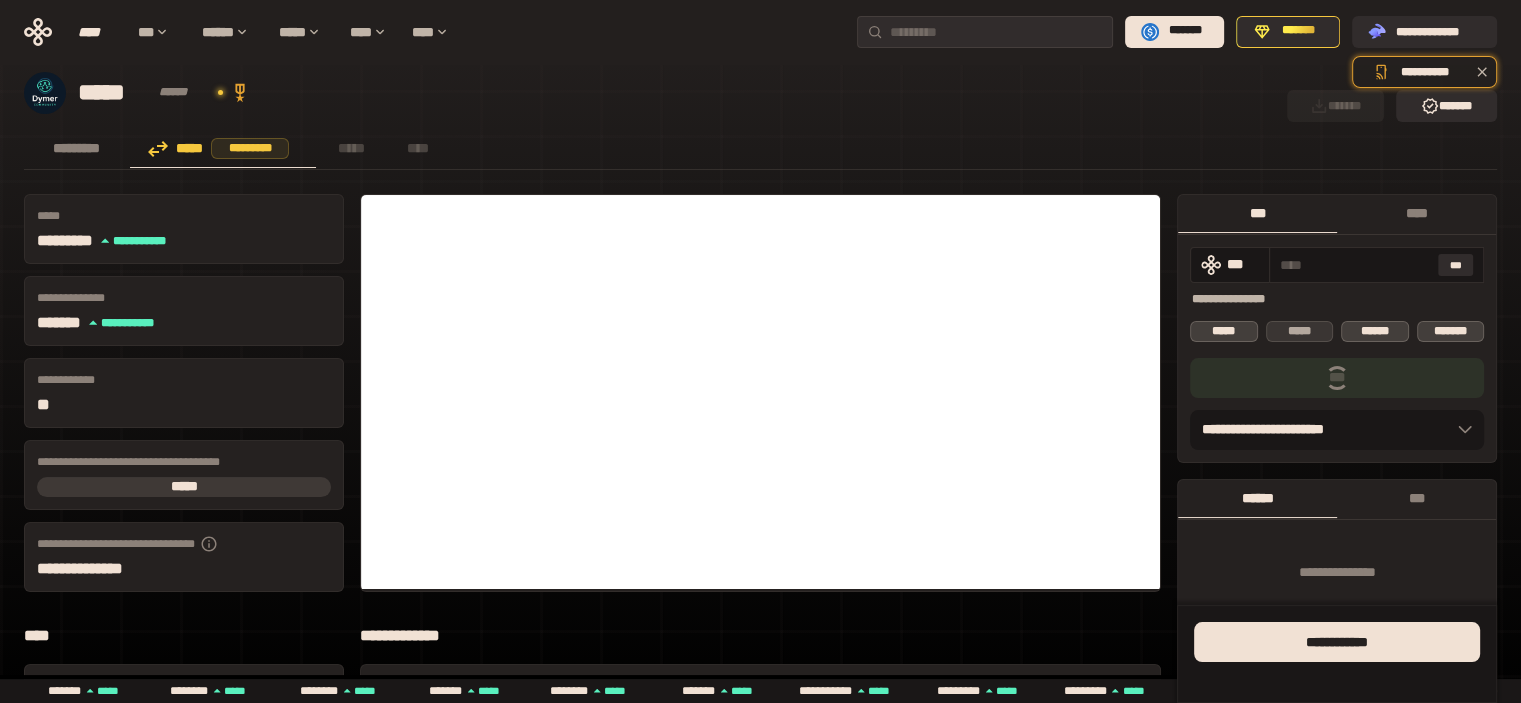 click on "*****" at bounding box center (1300, 331) 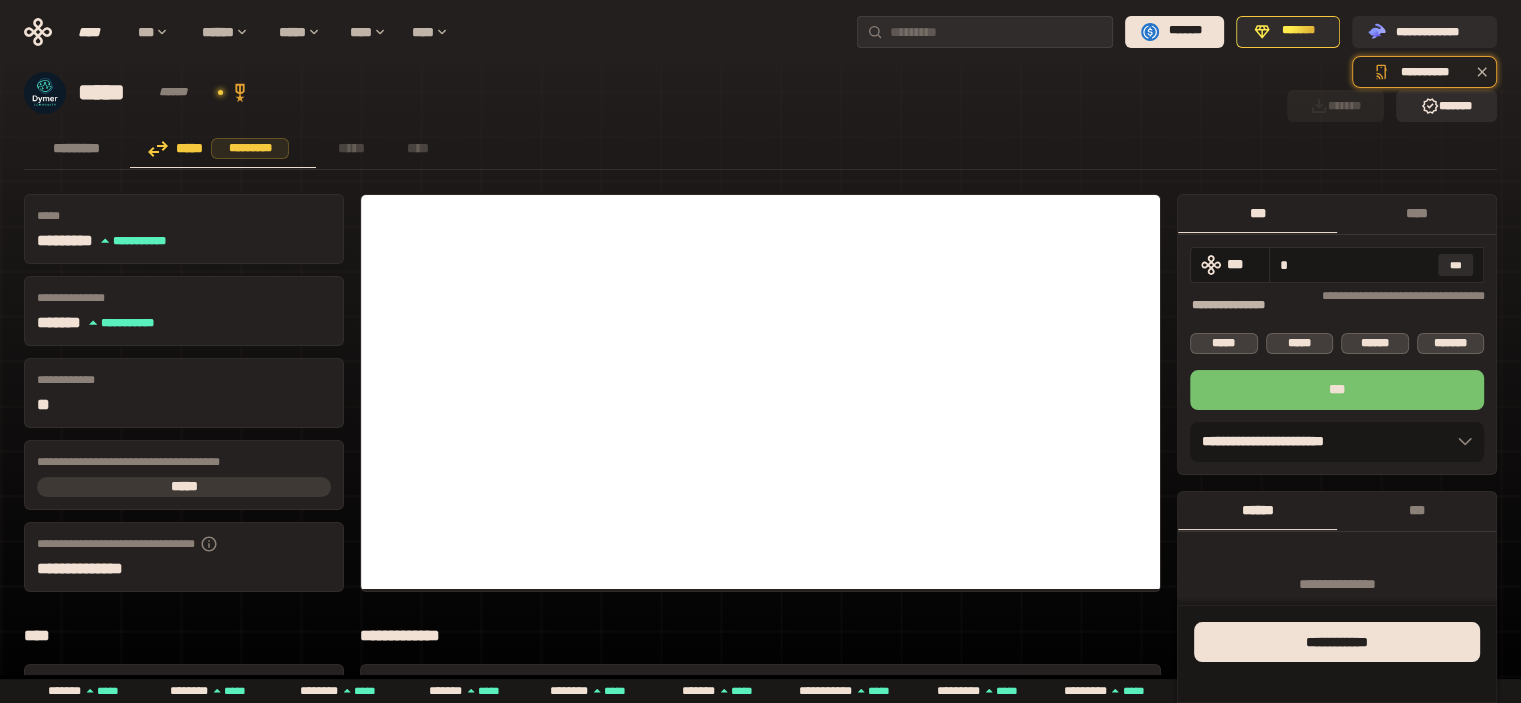click on "***" at bounding box center [1337, 390] 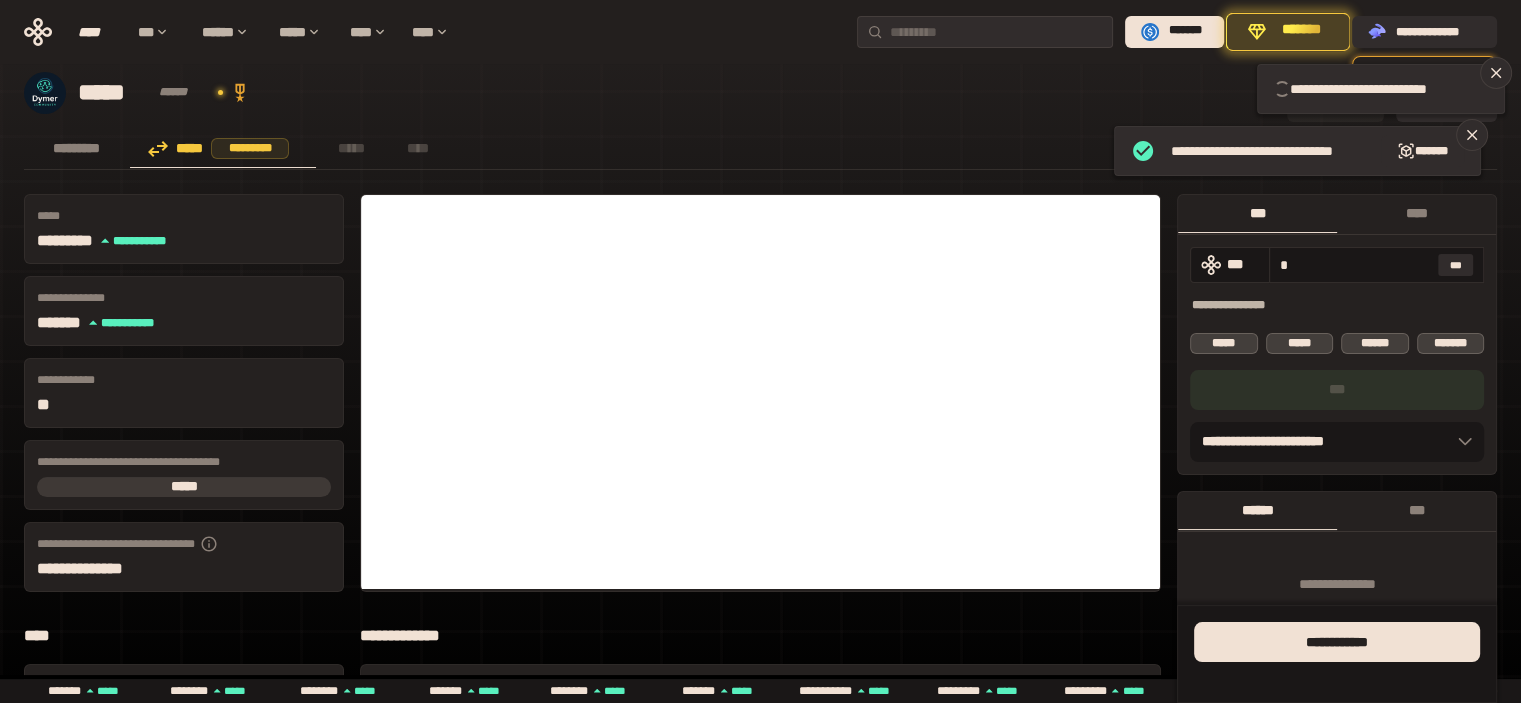 type 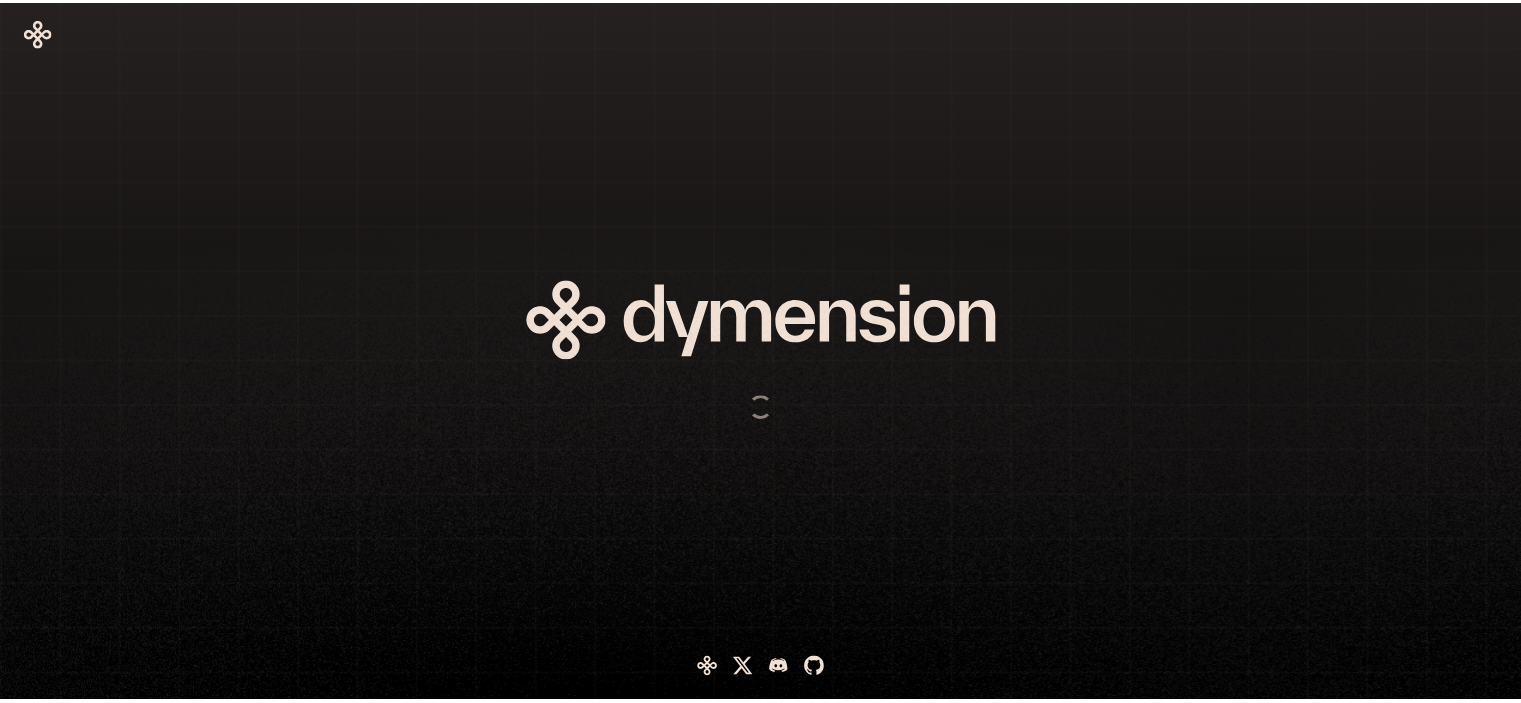 scroll, scrollTop: 0, scrollLeft: 0, axis: both 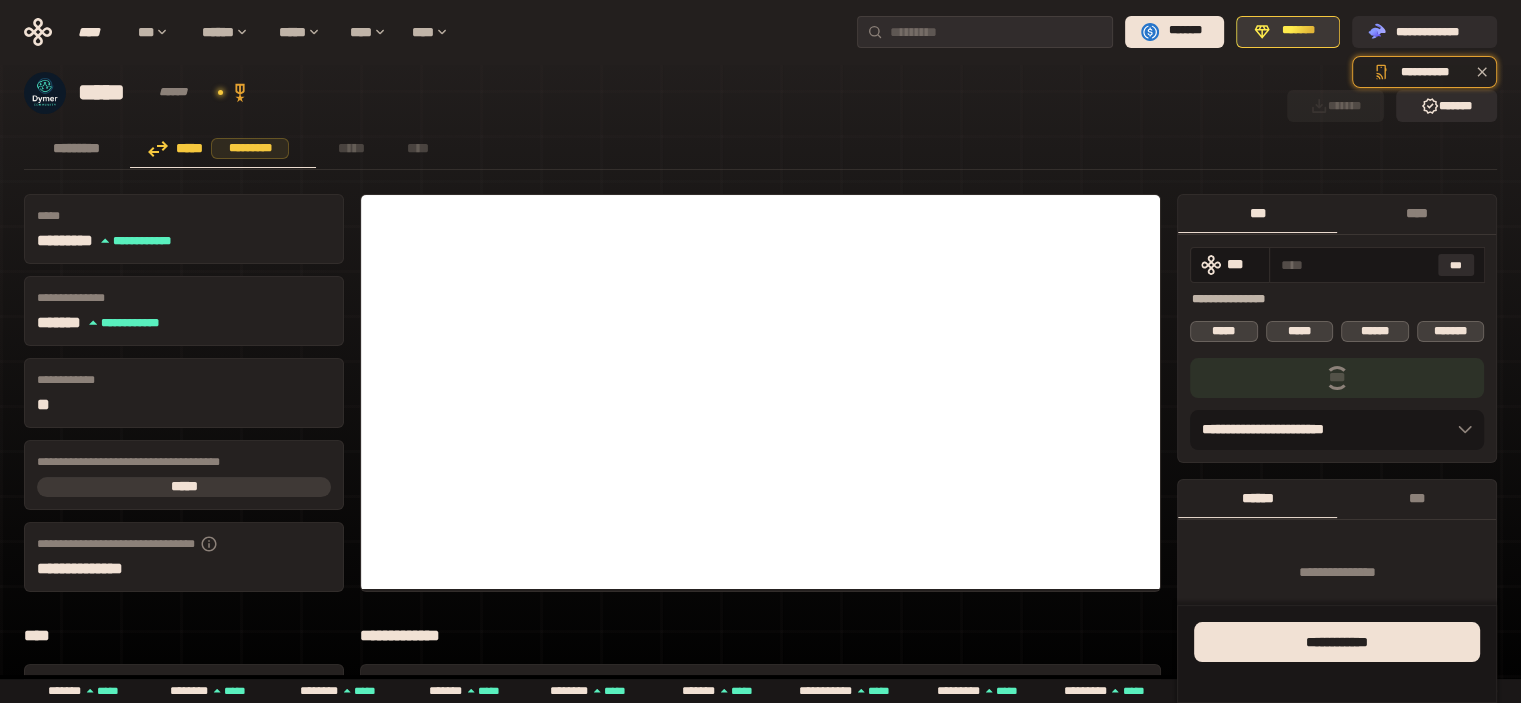 click on "*******" at bounding box center [1288, 32] 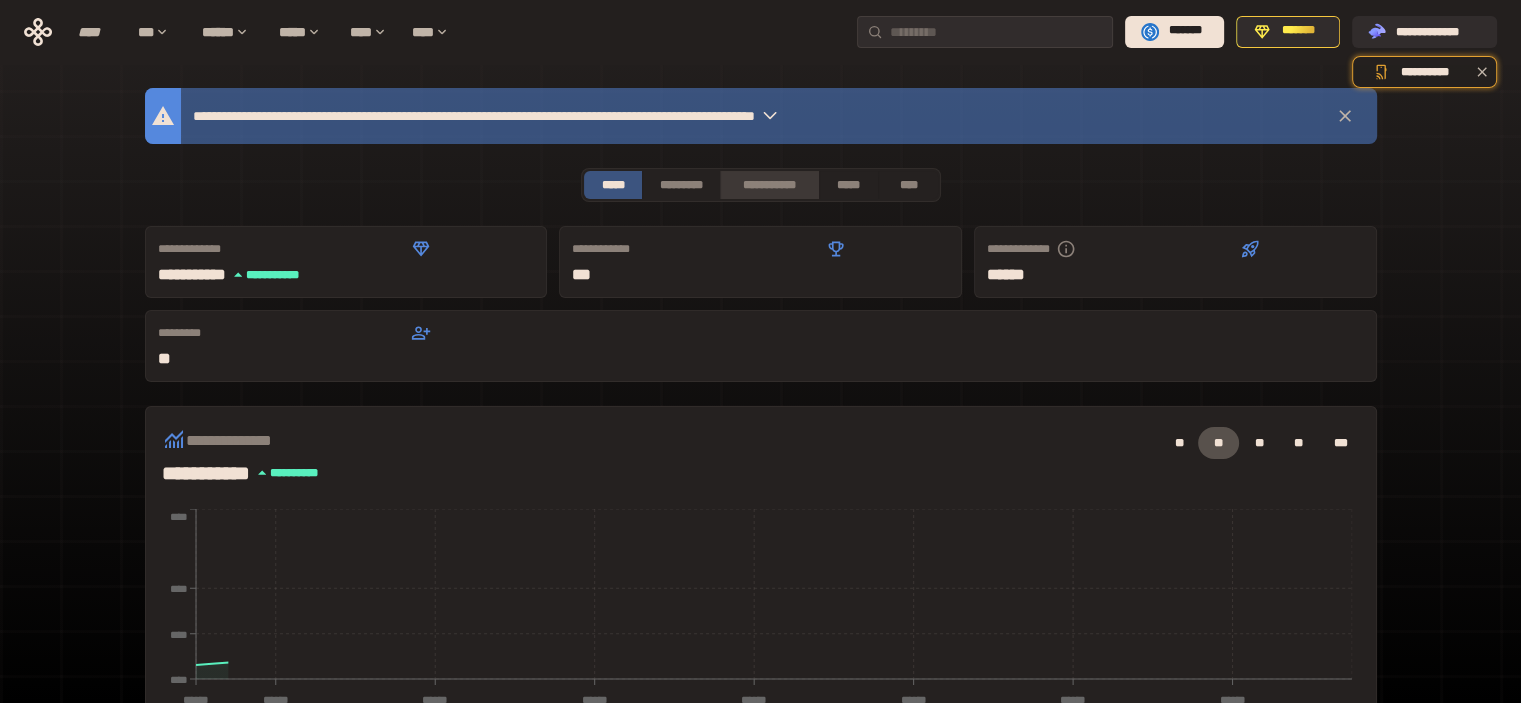 click on "**********" at bounding box center [769, 185] 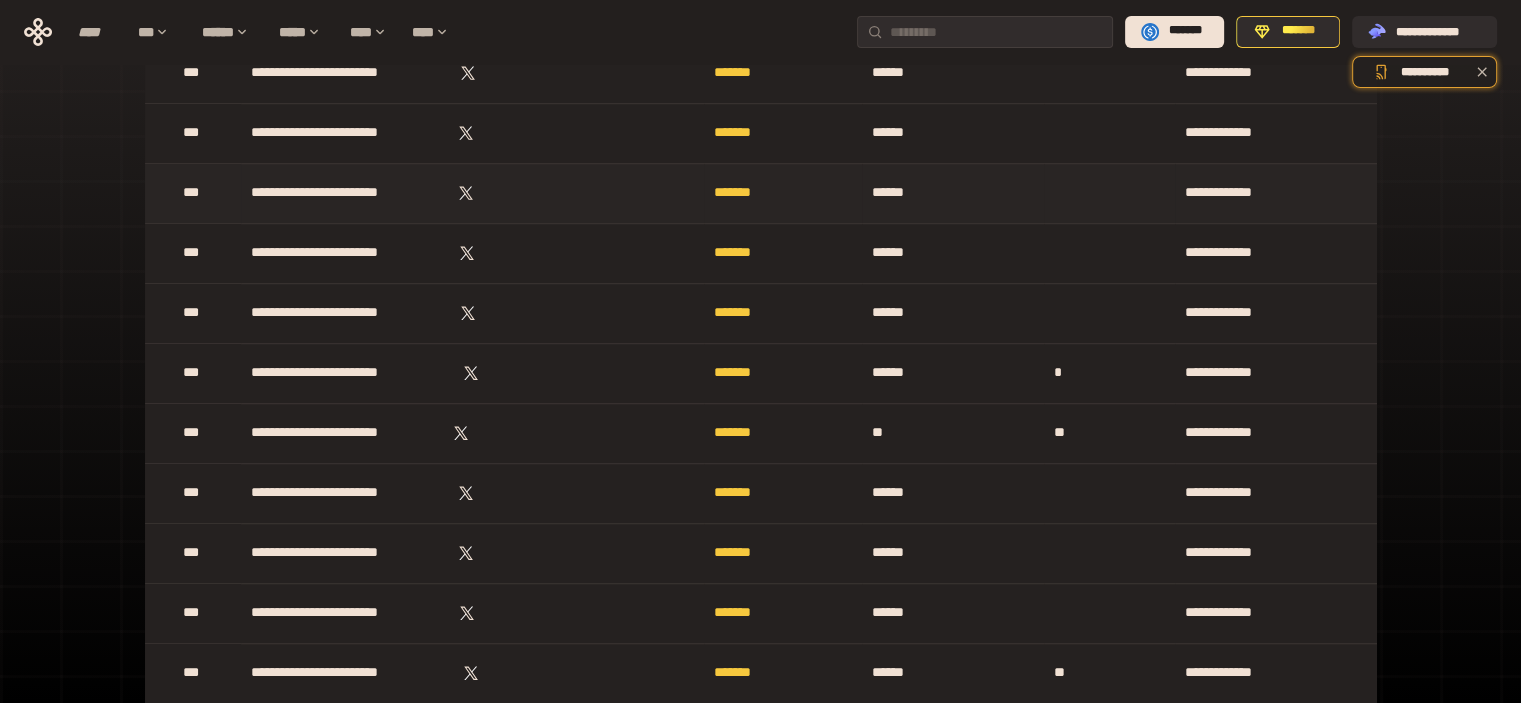 scroll, scrollTop: 500, scrollLeft: 0, axis: vertical 